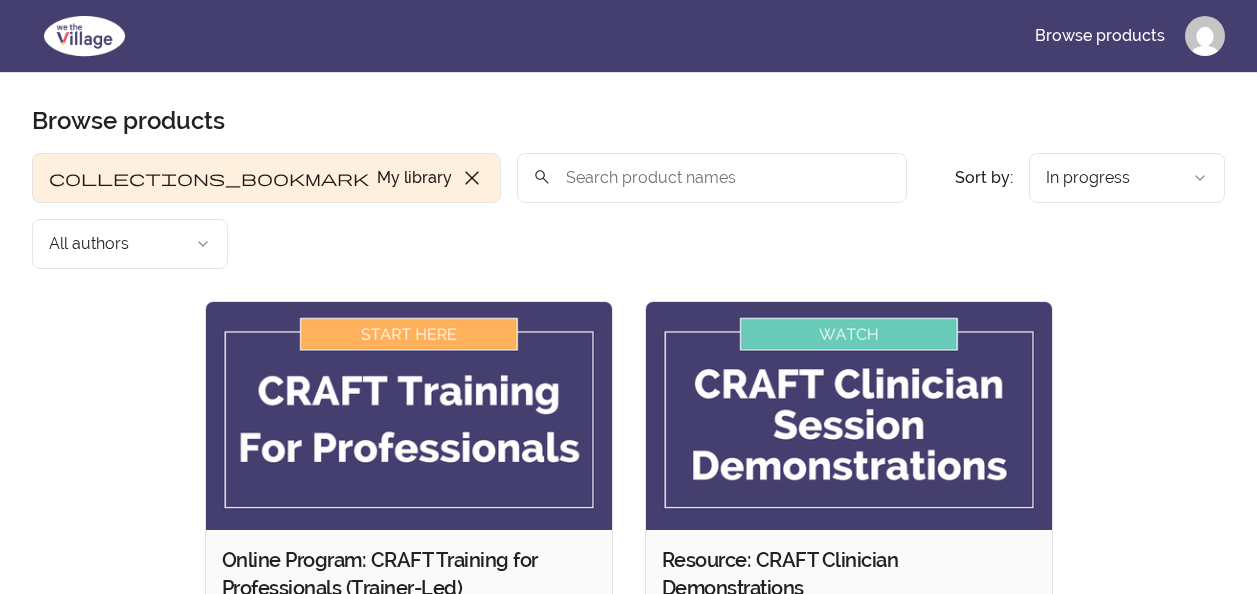 scroll, scrollTop: 0, scrollLeft: 0, axis: both 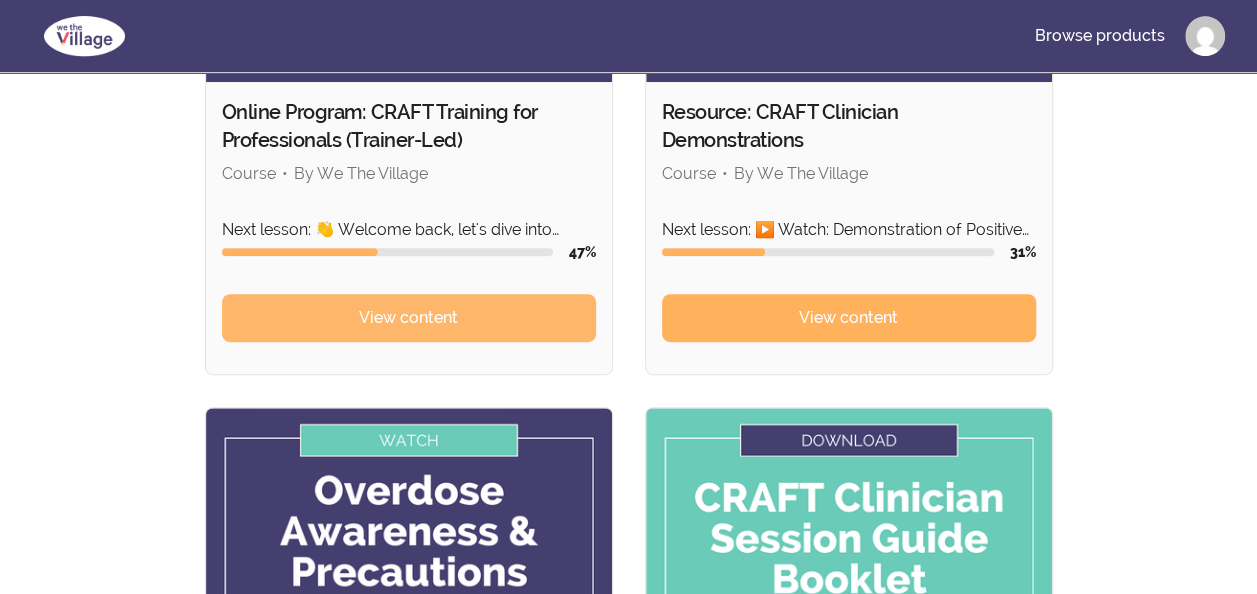 click on "View content" at bounding box center [409, 318] 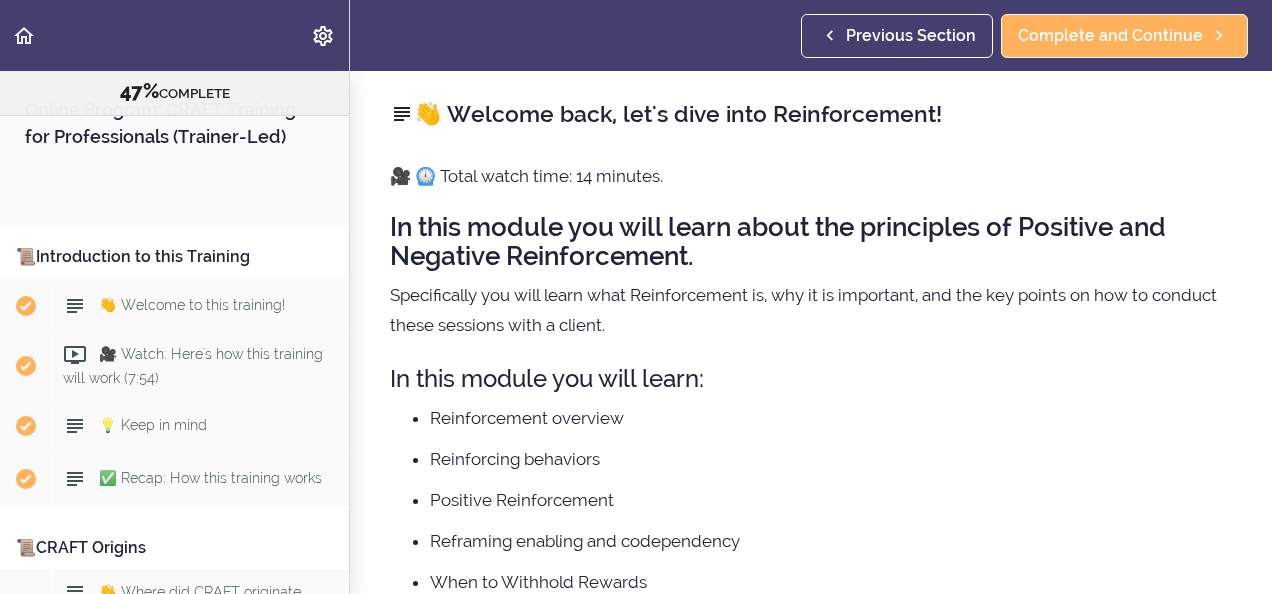 scroll, scrollTop: 0, scrollLeft: 0, axis: both 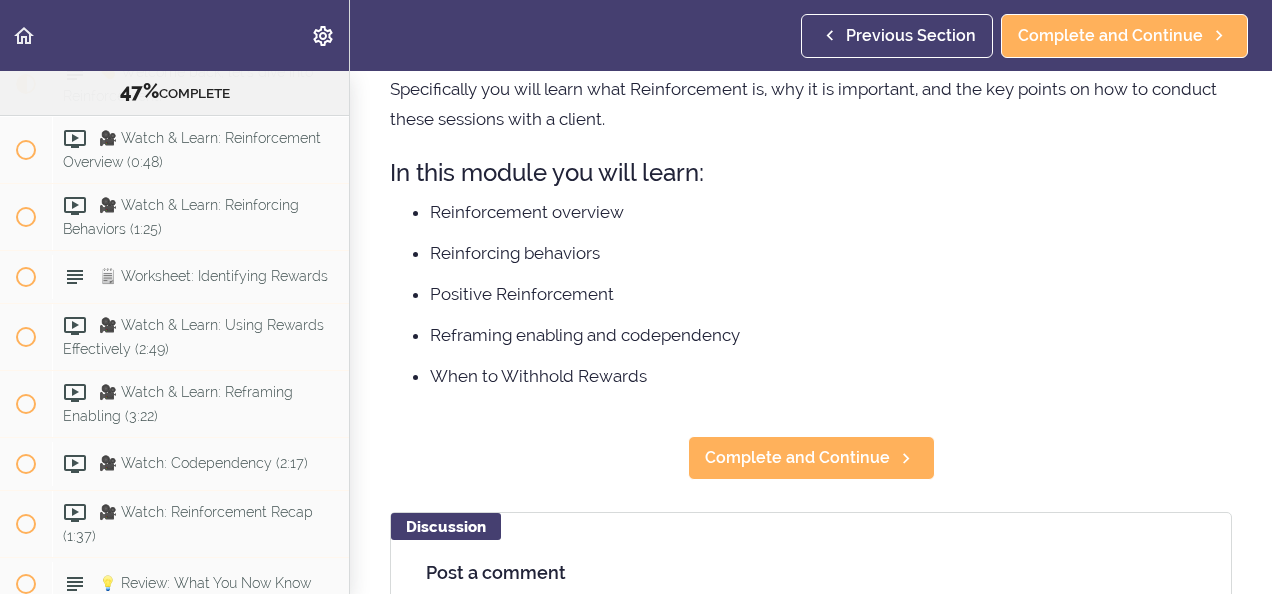 drag, startPoint x: 1239, startPoint y: 267, endPoint x: 1226, endPoint y: 293, distance: 29.068884 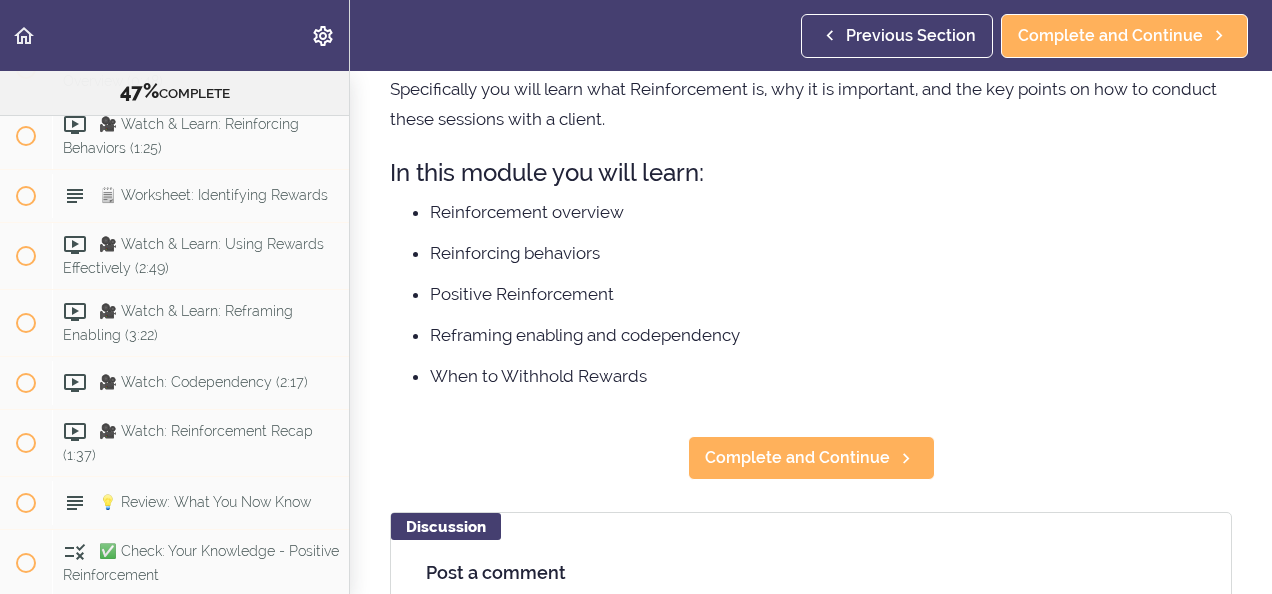 scroll, scrollTop: 7193, scrollLeft: 0, axis: vertical 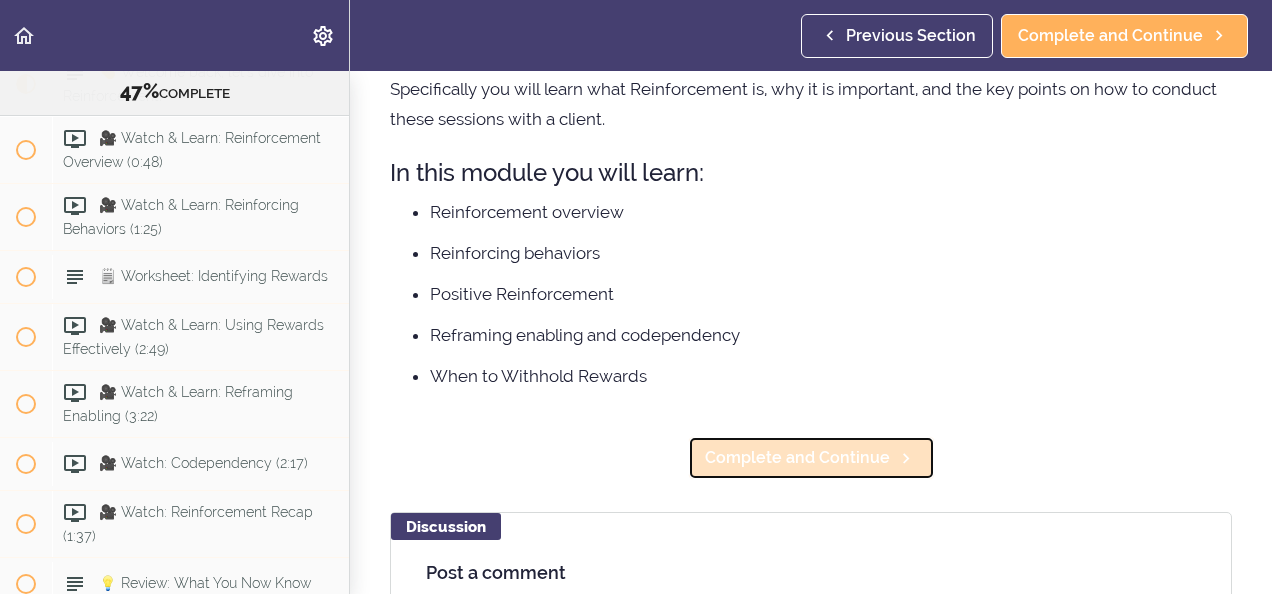 click on "Complete and Continue" at bounding box center (797, 458) 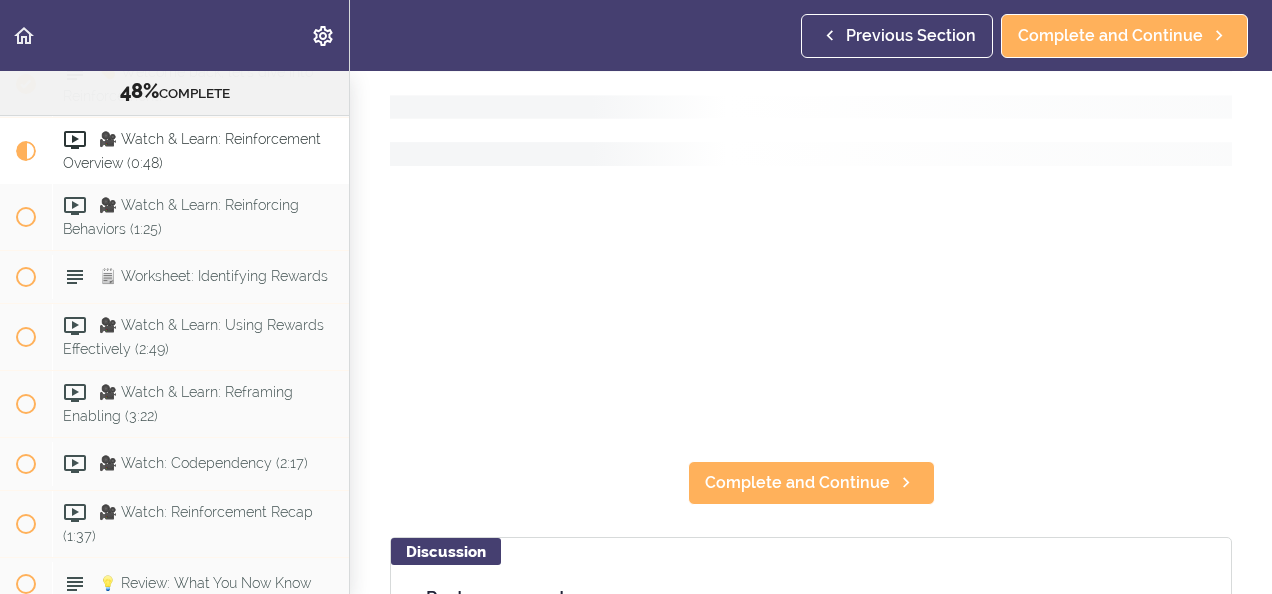 scroll, scrollTop: 0, scrollLeft: 0, axis: both 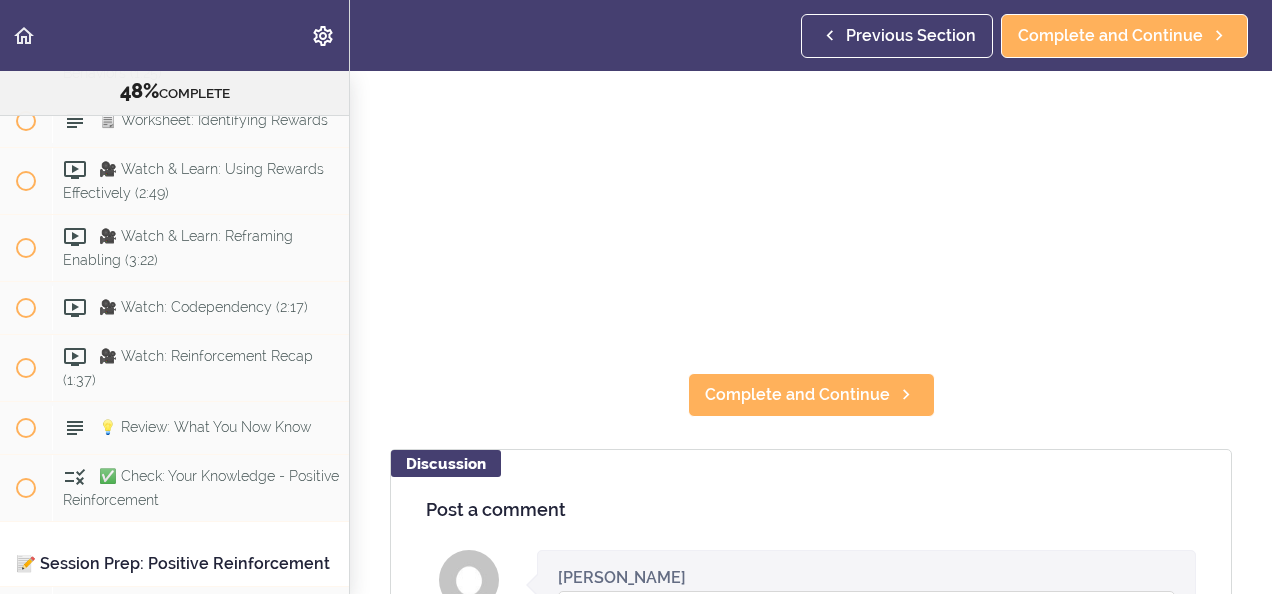 click on "Discussion
Post a comment
Instructor
Shanta
now
Your comment was posted.
Your comment was posted, but it needs to be approved by the school owner before it shows up.
Sorry, your comment could not be posted at this time :(
"Comments have a maximum of 10000 characters."
Please add text to the comment.
Post Comment
0  comments
Load more" at bounding box center (811, 706) 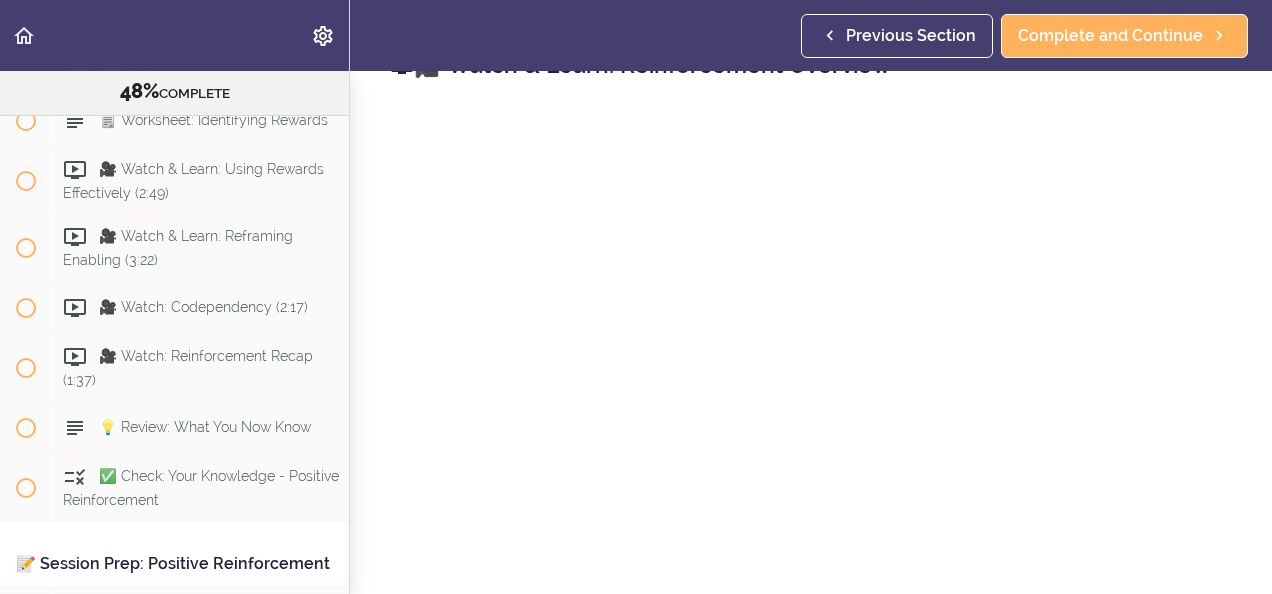 scroll, scrollTop: 15, scrollLeft: 0, axis: vertical 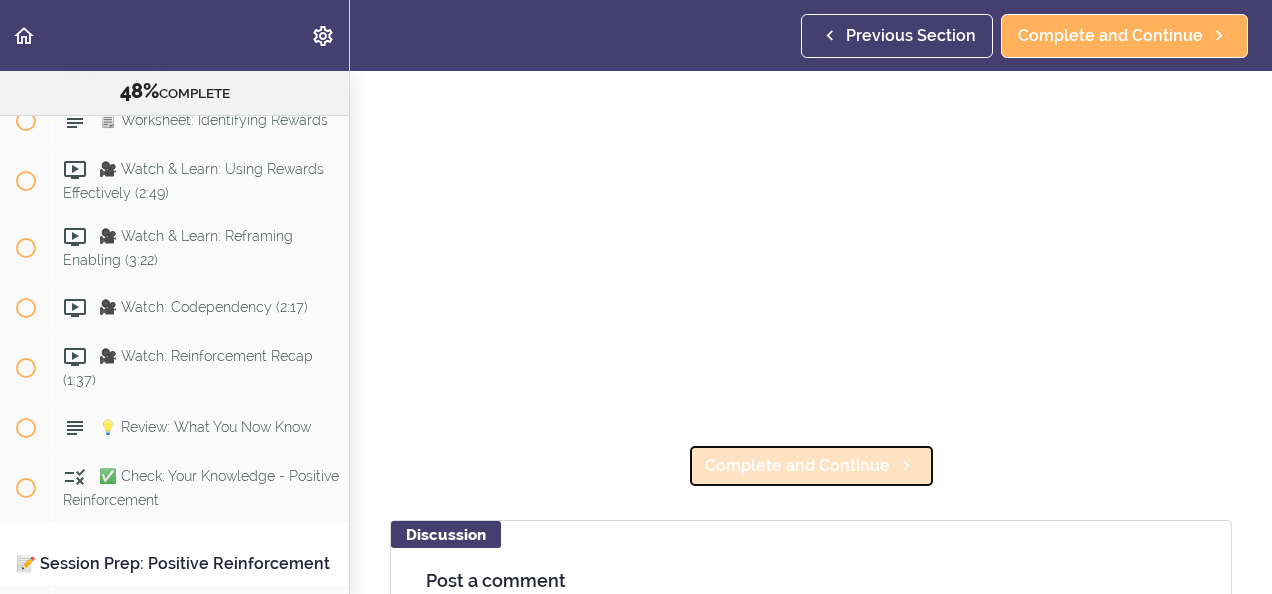 click on "Complete and Continue" at bounding box center [797, 466] 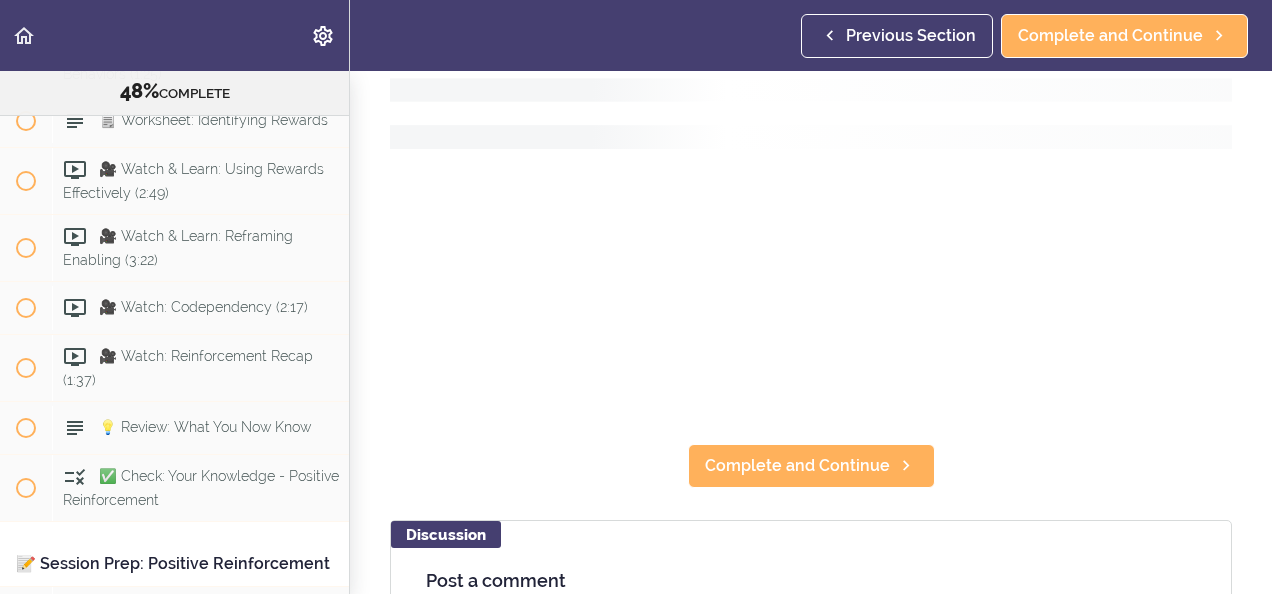scroll, scrollTop: 0, scrollLeft: 0, axis: both 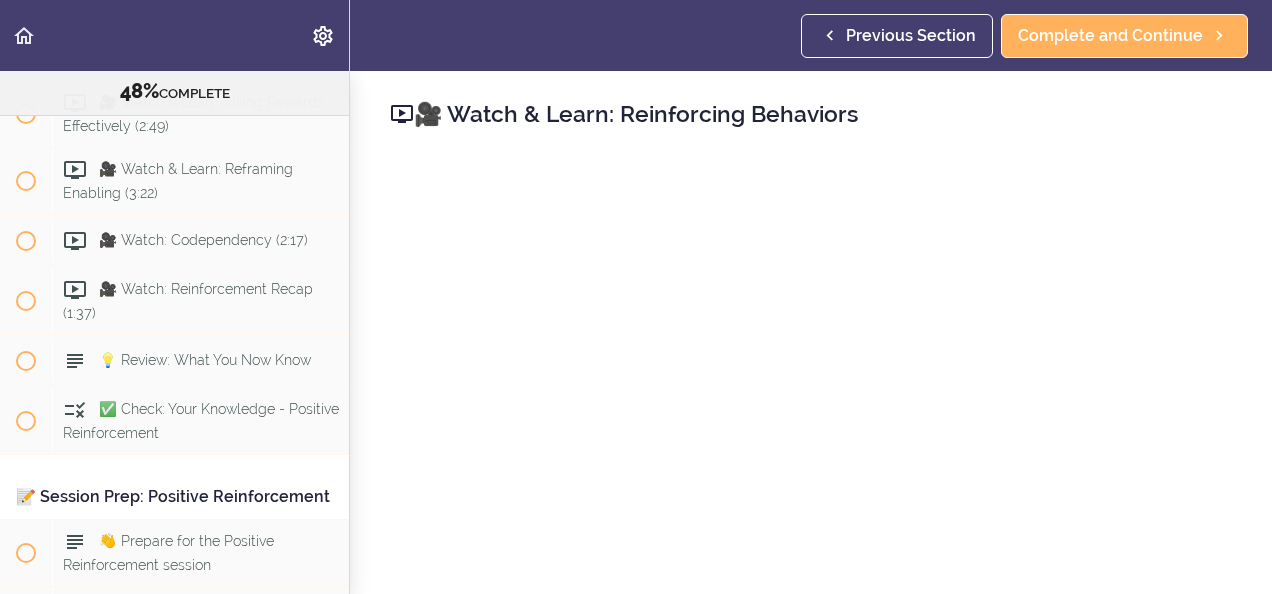 click on "🎥 Watch & Learn: Reinforcing Behaviors
Complete and Continue
Discussion
Post a comment
Instructor
Shanta
now
Your comment was posted.
Your comment was posted, but it needs to be approved by the school owner before it shows up.
Sorry, your comment could not be posted at this time :(
"Comments have a maximum of 10000 characters."
Please add text to the comment.
Post Comment
0  comments" at bounding box center [811, 332] 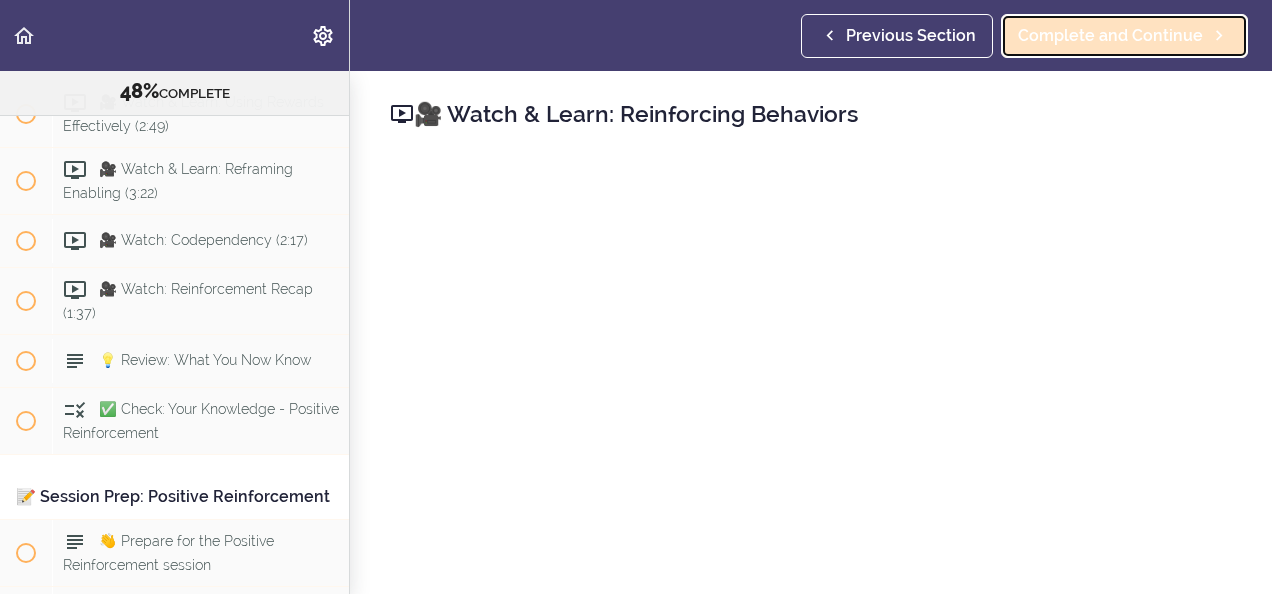 click on "Complete and Continue" at bounding box center (1110, 36) 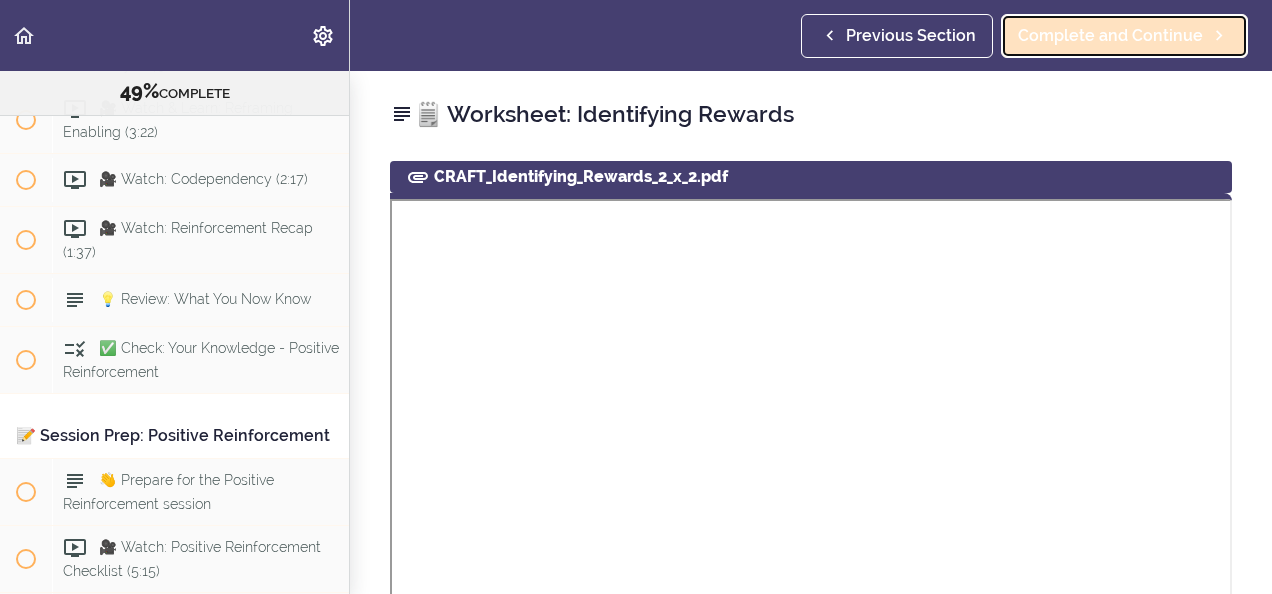 scroll, scrollTop: 7483, scrollLeft: 0, axis: vertical 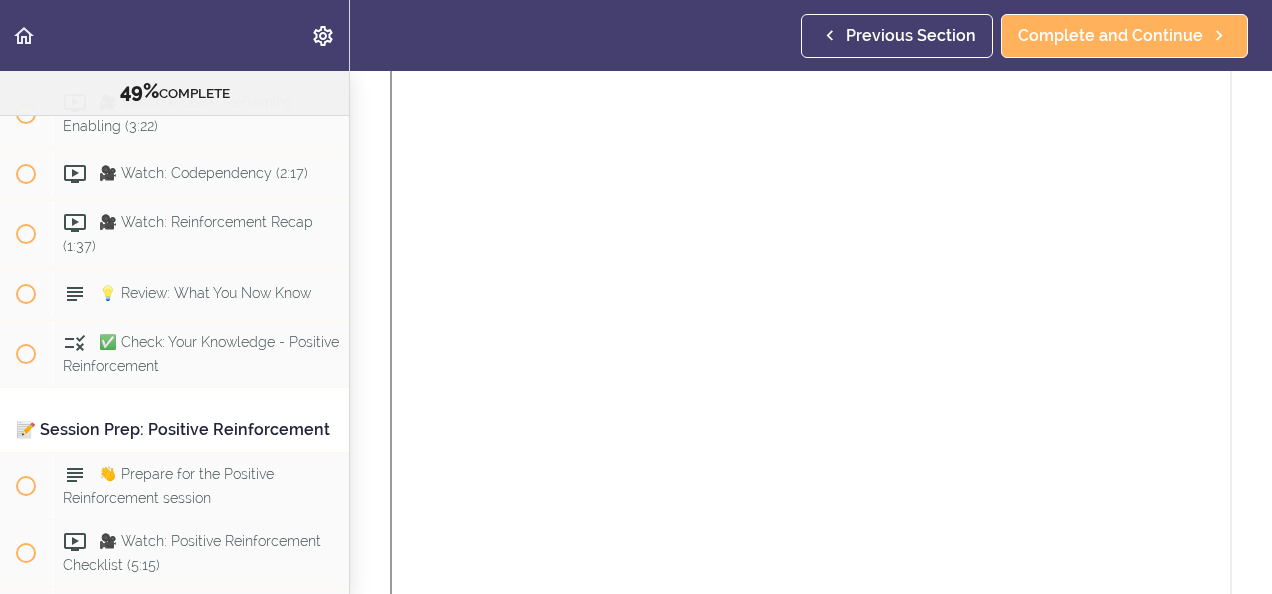 click on "Online Program: CRAFT Training for Professionals (Trainer-Led)
49%
COMPLETE
📜Introduction to this Training
👋 Welcome to this training!" at bounding box center (636, 332) 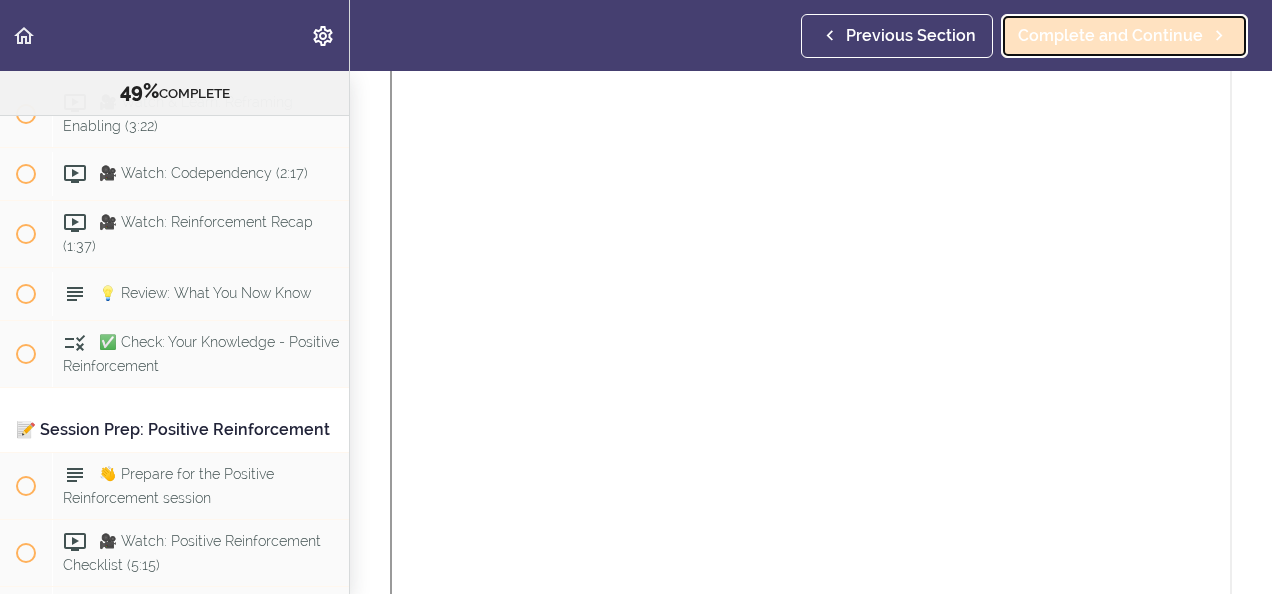 click on "Complete and Continue" at bounding box center [1110, 36] 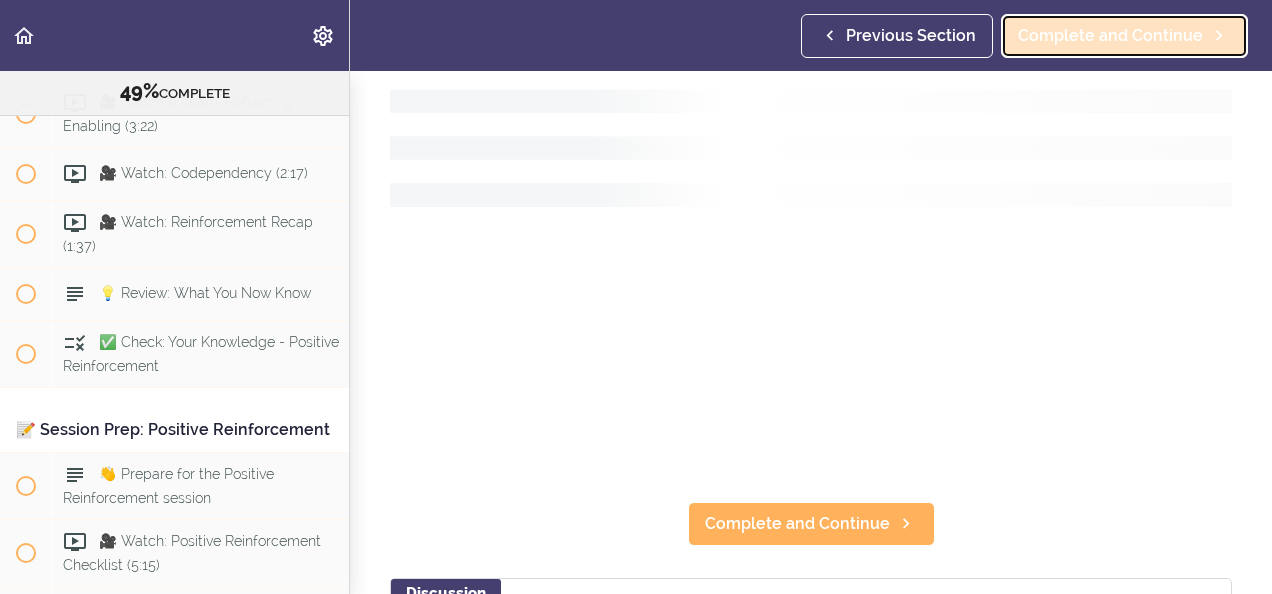 scroll, scrollTop: 0, scrollLeft: 0, axis: both 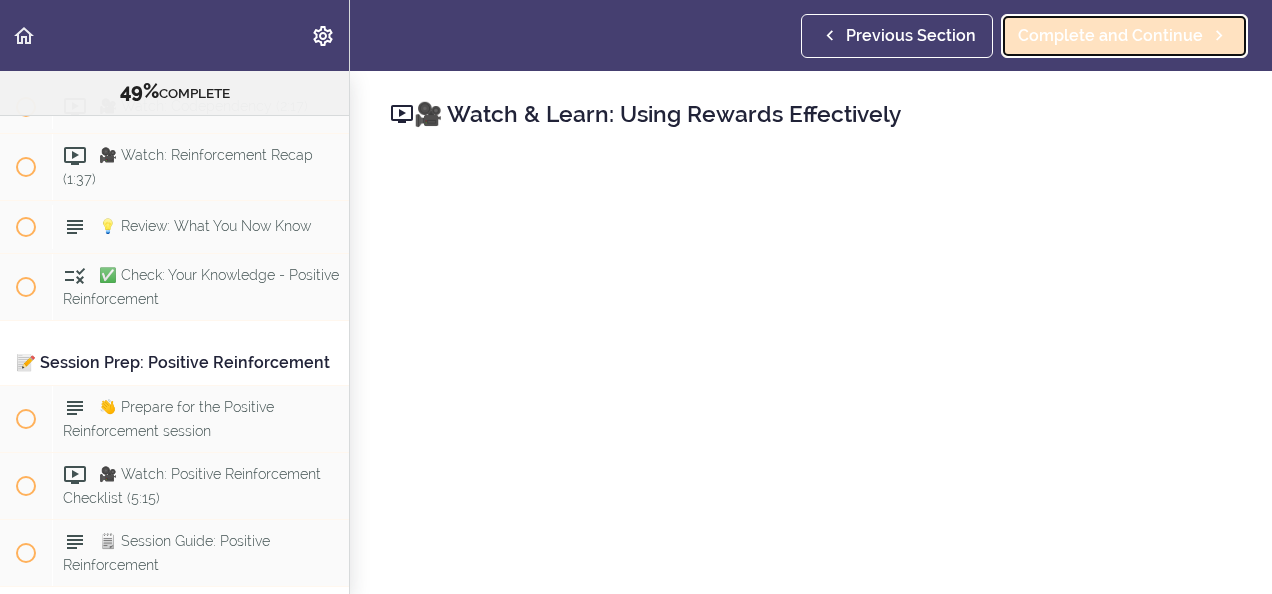 click on "Complete and Continue" at bounding box center [1110, 36] 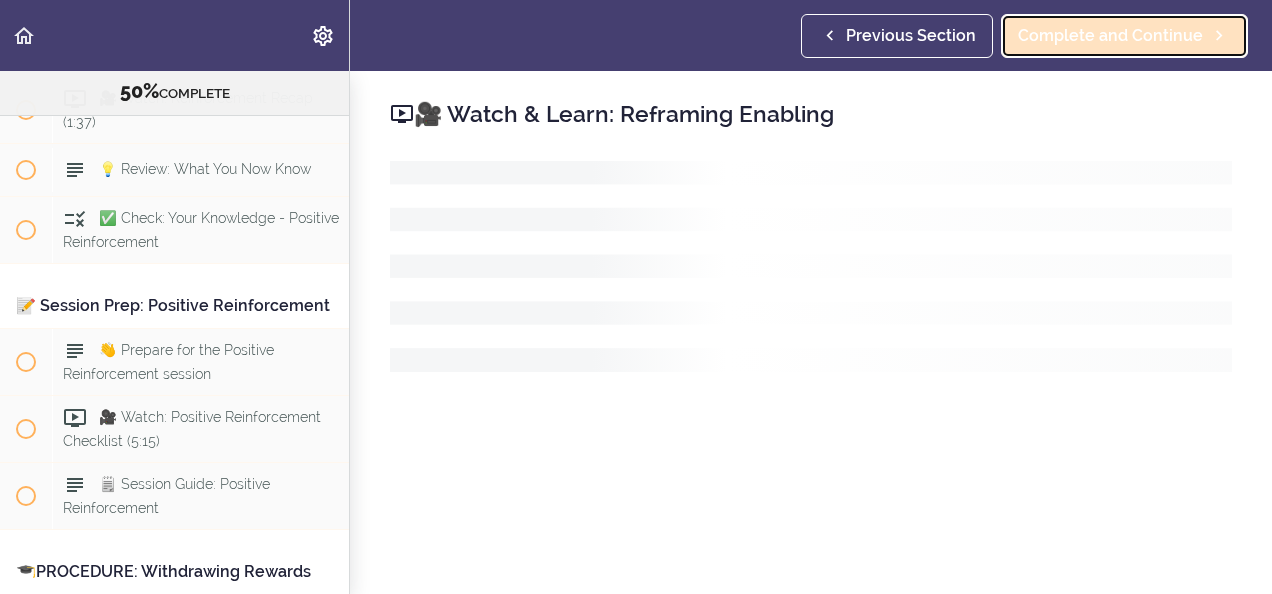 scroll, scrollTop: 7617, scrollLeft: 0, axis: vertical 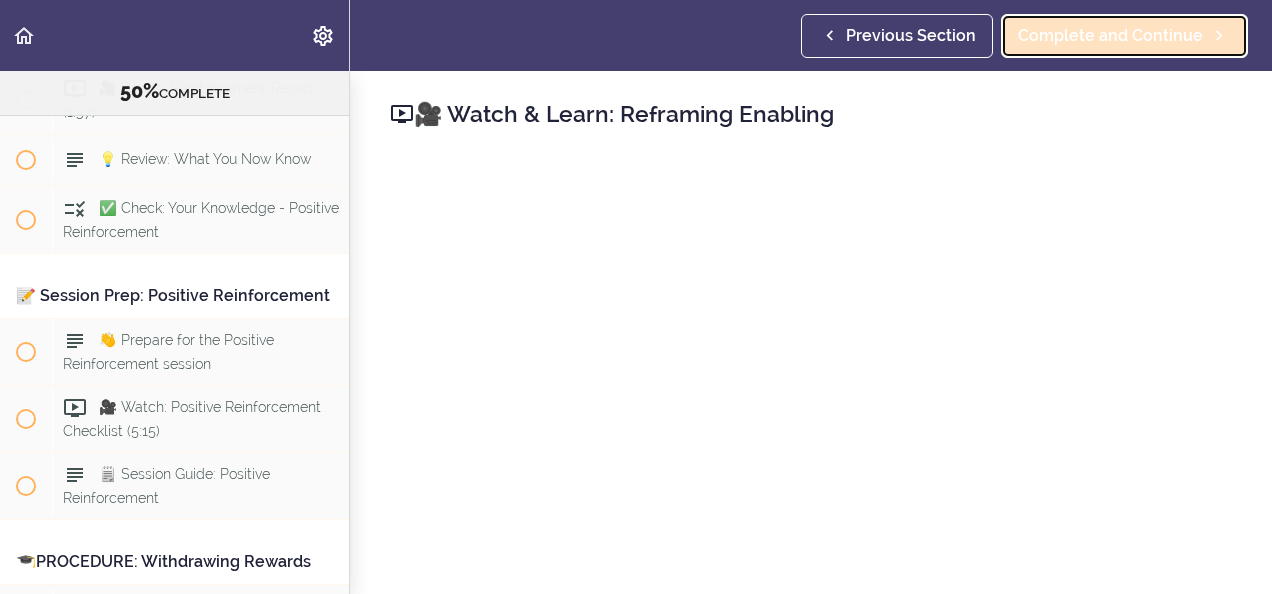click on "Complete and Continue" at bounding box center [1124, 36] 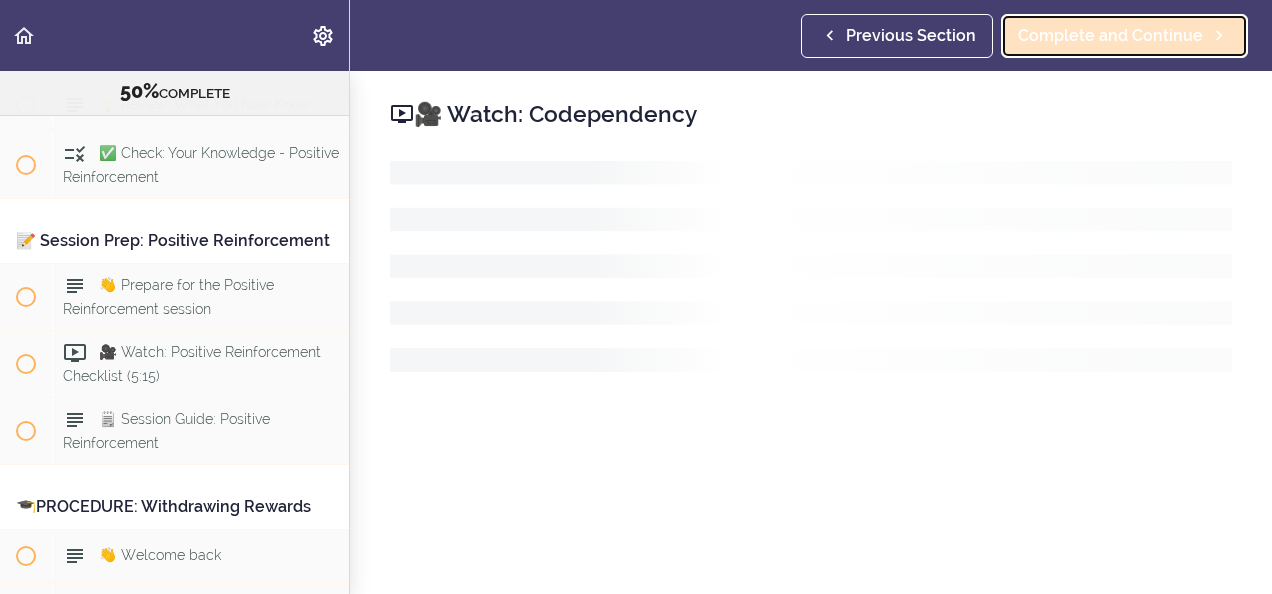 scroll, scrollTop: 7684, scrollLeft: 0, axis: vertical 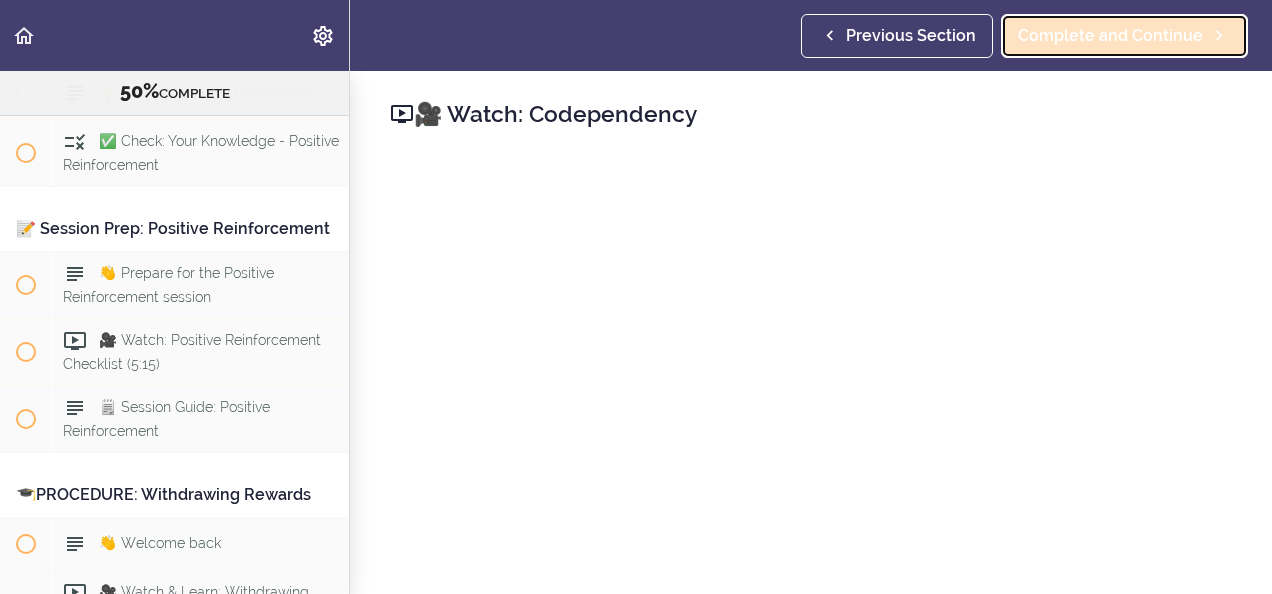 click on "Complete and Continue" at bounding box center (1110, 36) 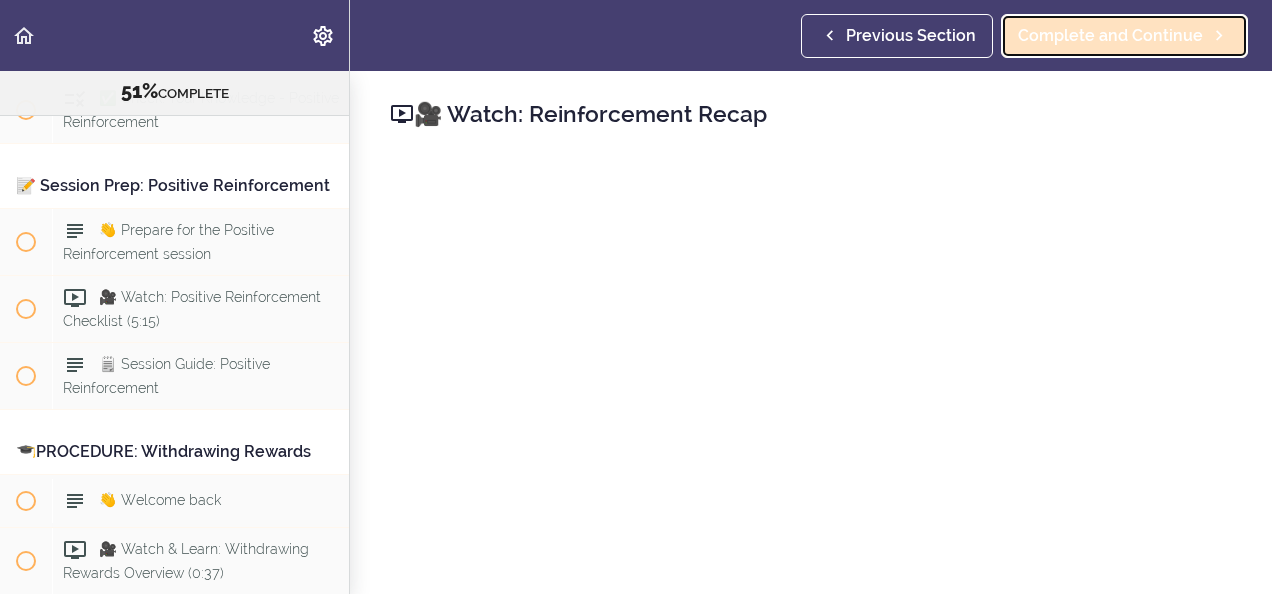 scroll, scrollTop: 7737, scrollLeft: 0, axis: vertical 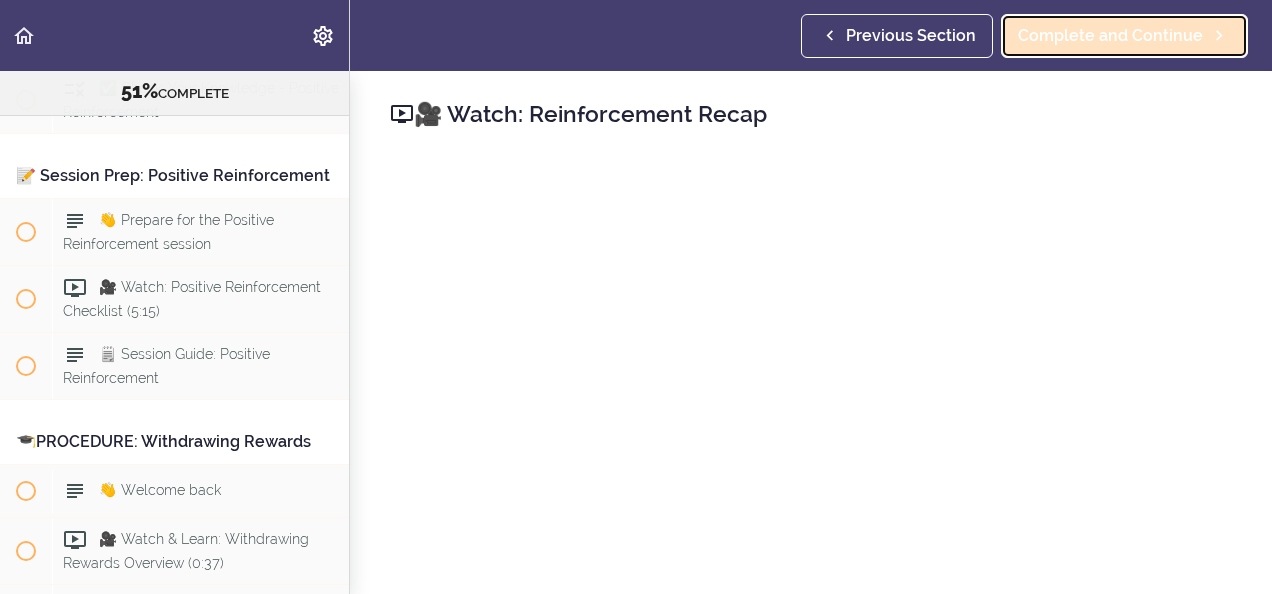 click on "Complete and Continue" at bounding box center [1110, 36] 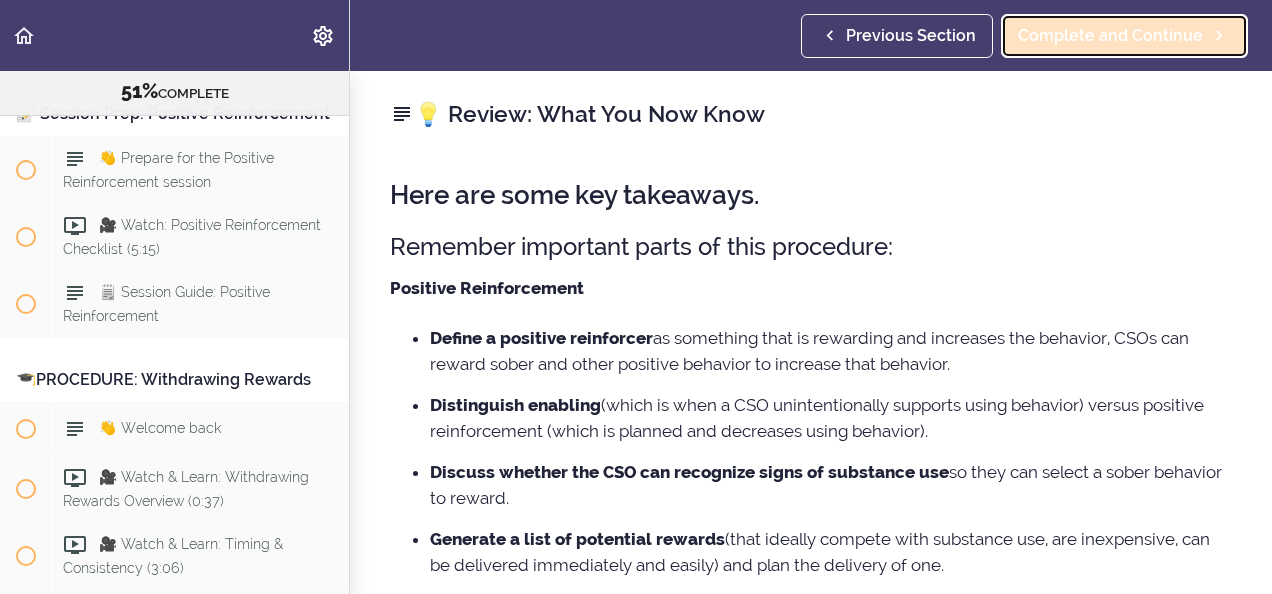 scroll, scrollTop: 7804, scrollLeft: 0, axis: vertical 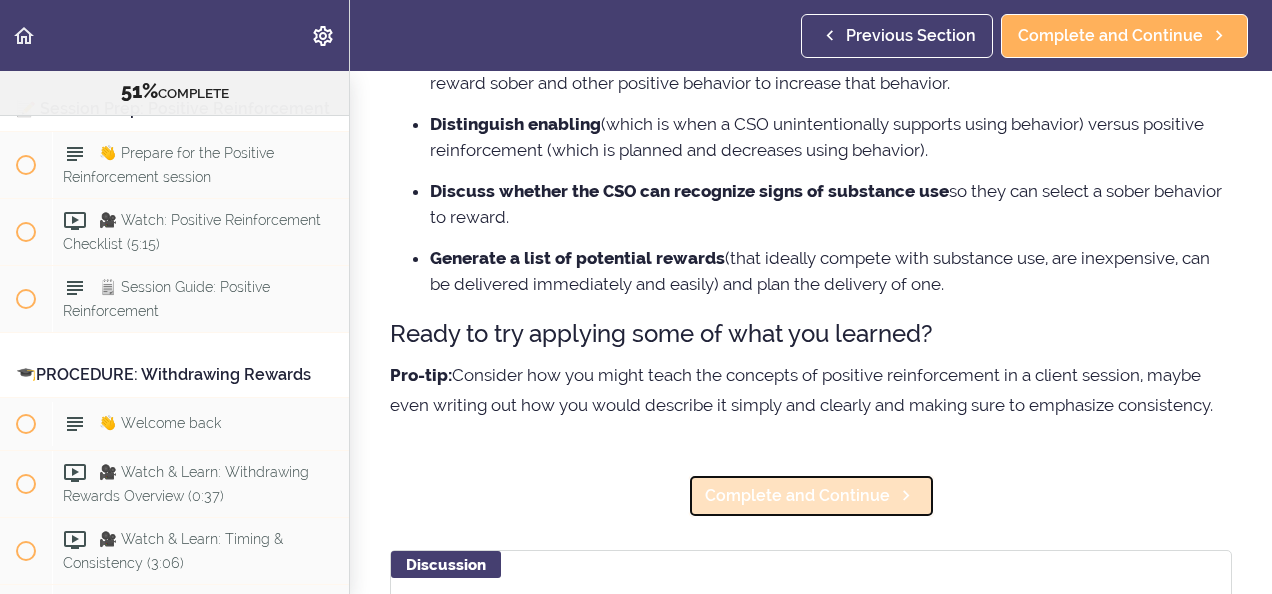 click on "Complete and Continue" at bounding box center (797, 496) 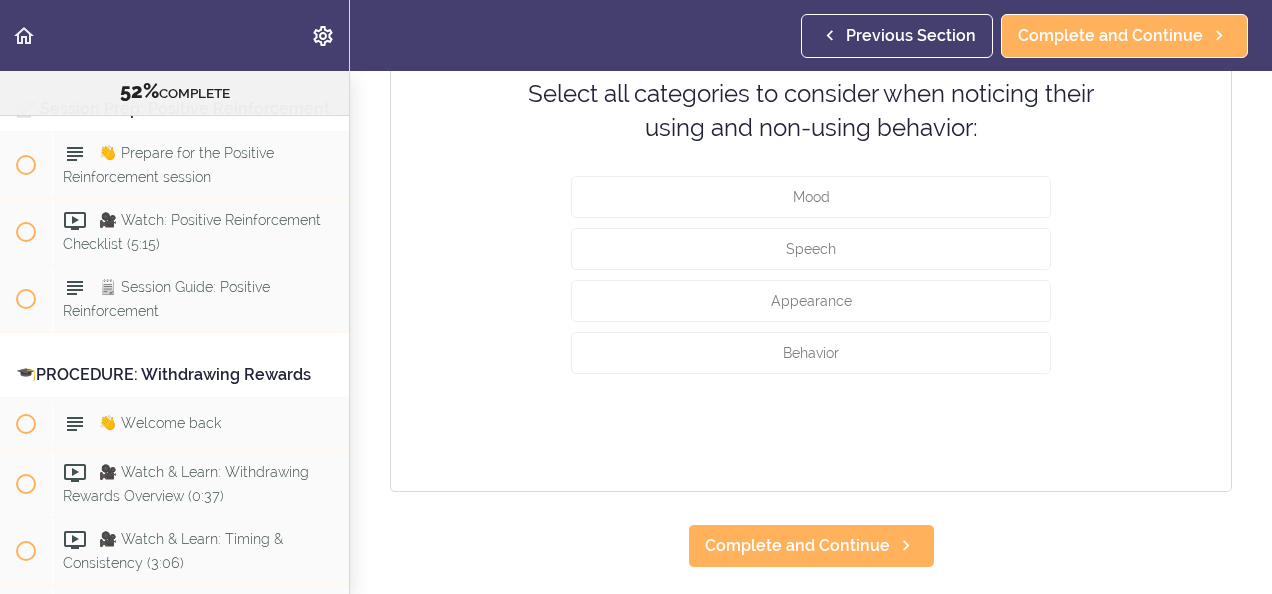 scroll, scrollTop: 0, scrollLeft: 0, axis: both 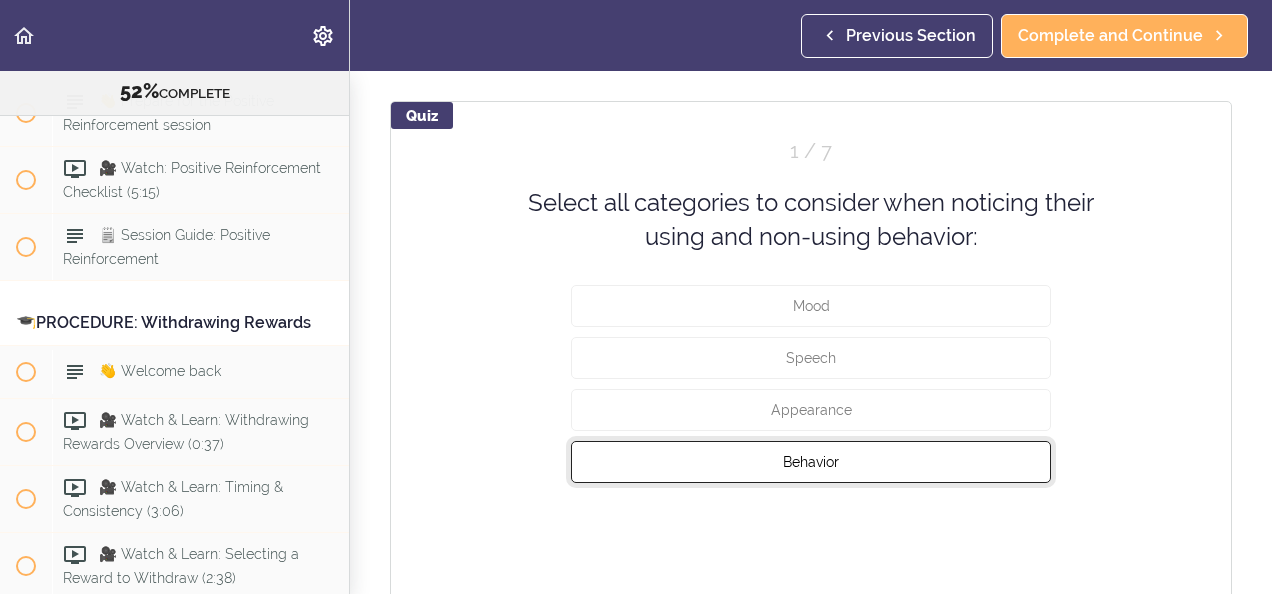 click on "Behavior" at bounding box center (811, 461) 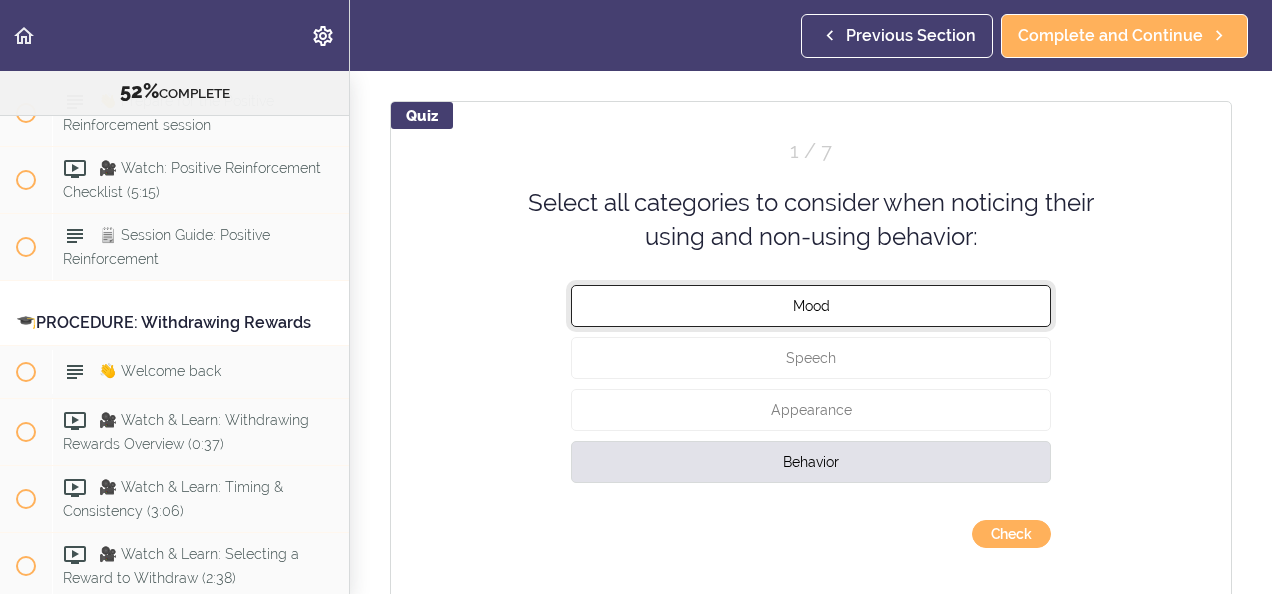click on "Mood" at bounding box center (811, 305) 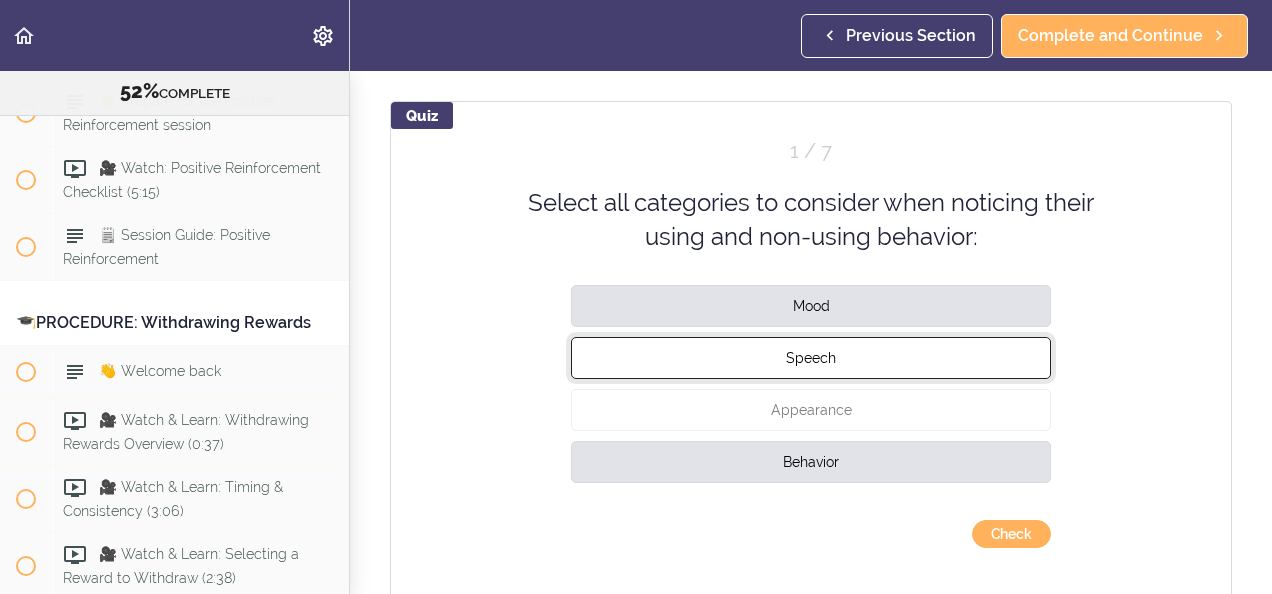 click on "Speech" at bounding box center [811, 357] 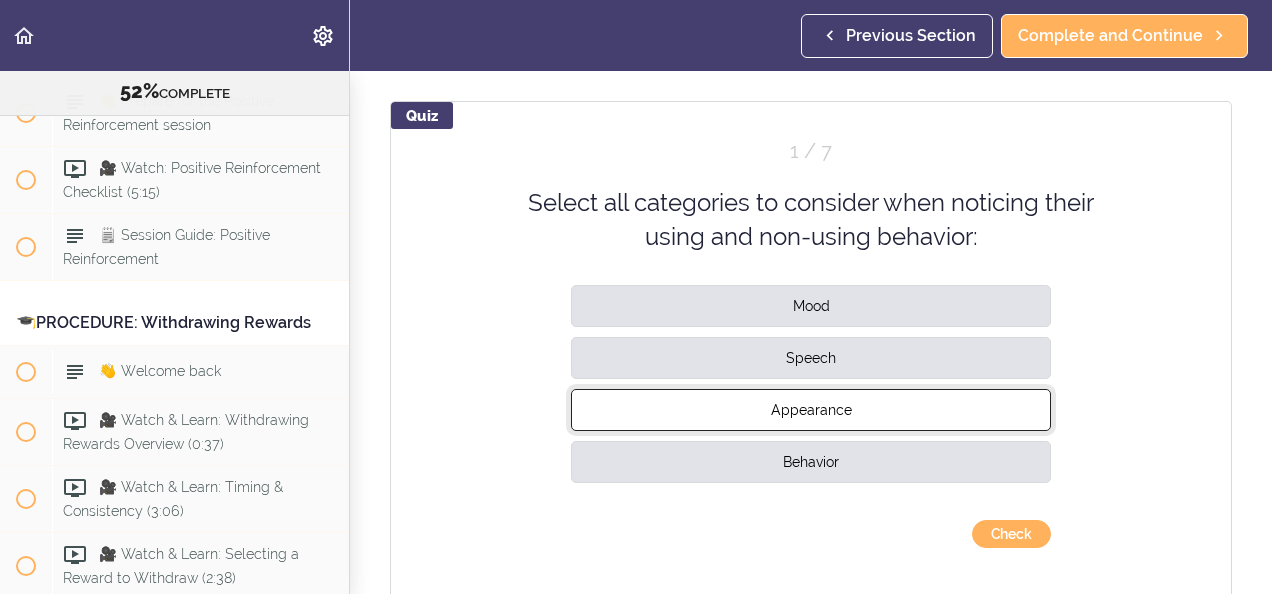 click on "Appearance" at bounding box center (811, 409) 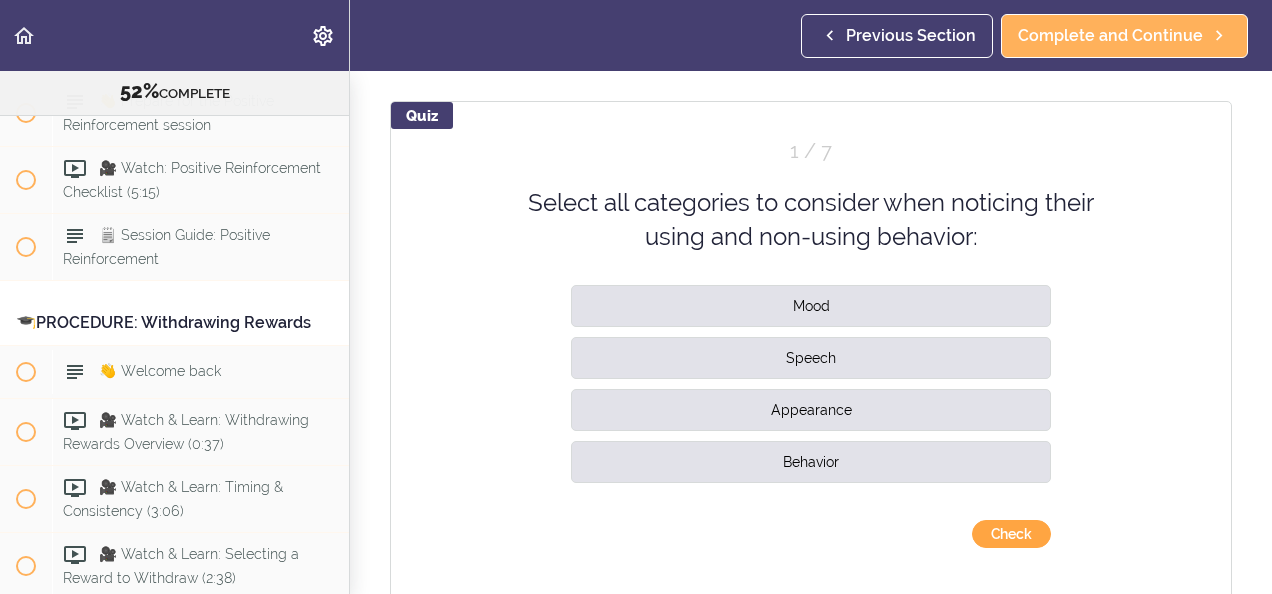 click on "Check" at bounding box center [1011, 534] 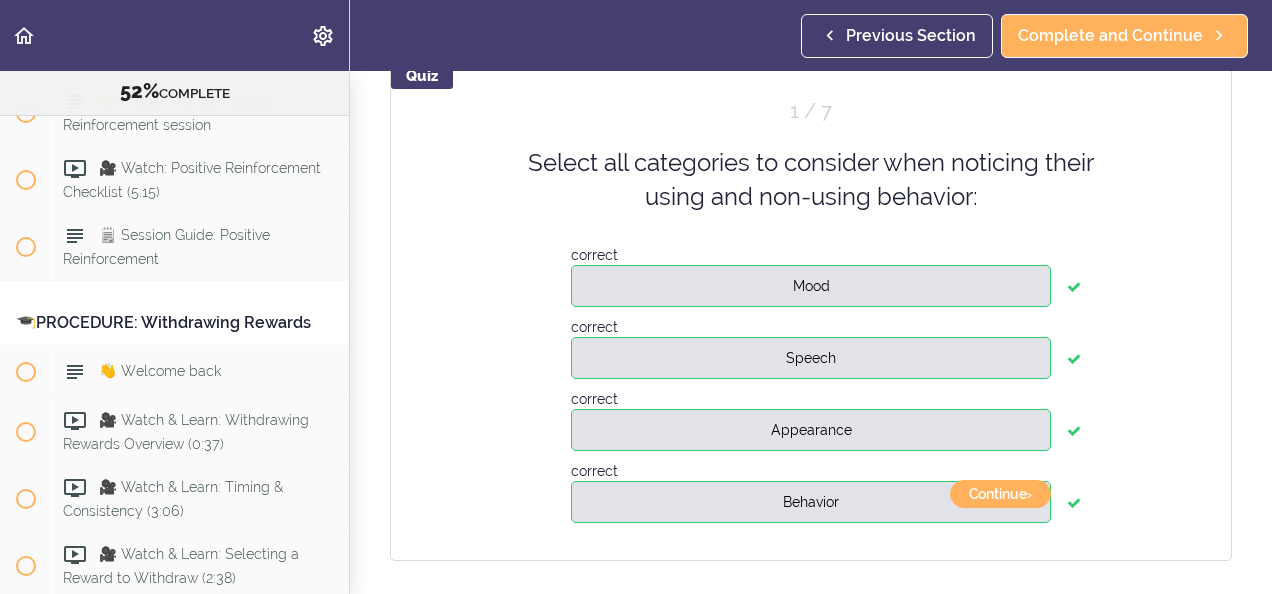 scroll, scrollTop: 237, scrollLeft: 0, axis: vertical 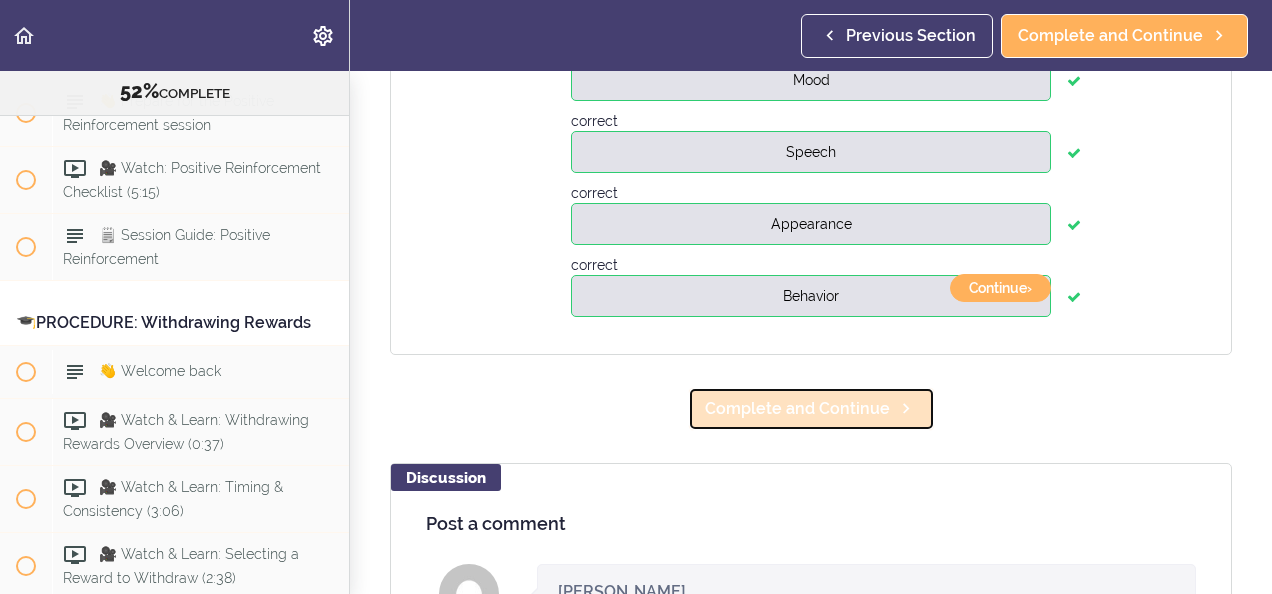 click on "Complete and Continue" at bounding box center [797, 409] 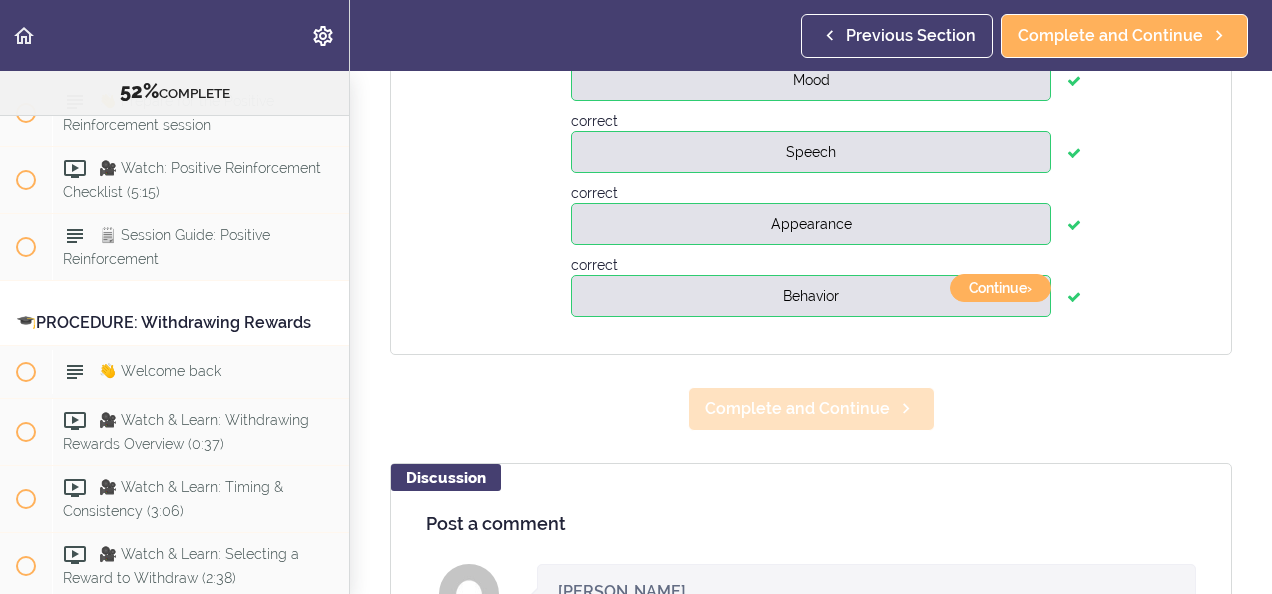 scroll, scrollTop: 120, scrollLeft: 0, axis: vertical 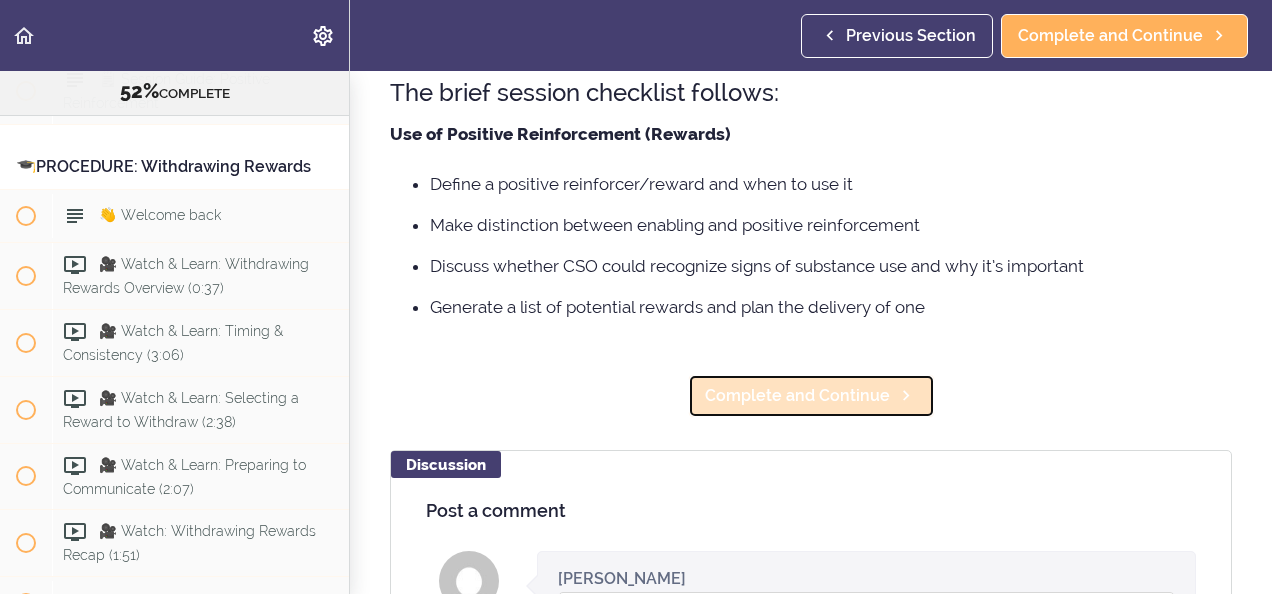 click on "Complete and Continue" at bounding box center (797, 396) 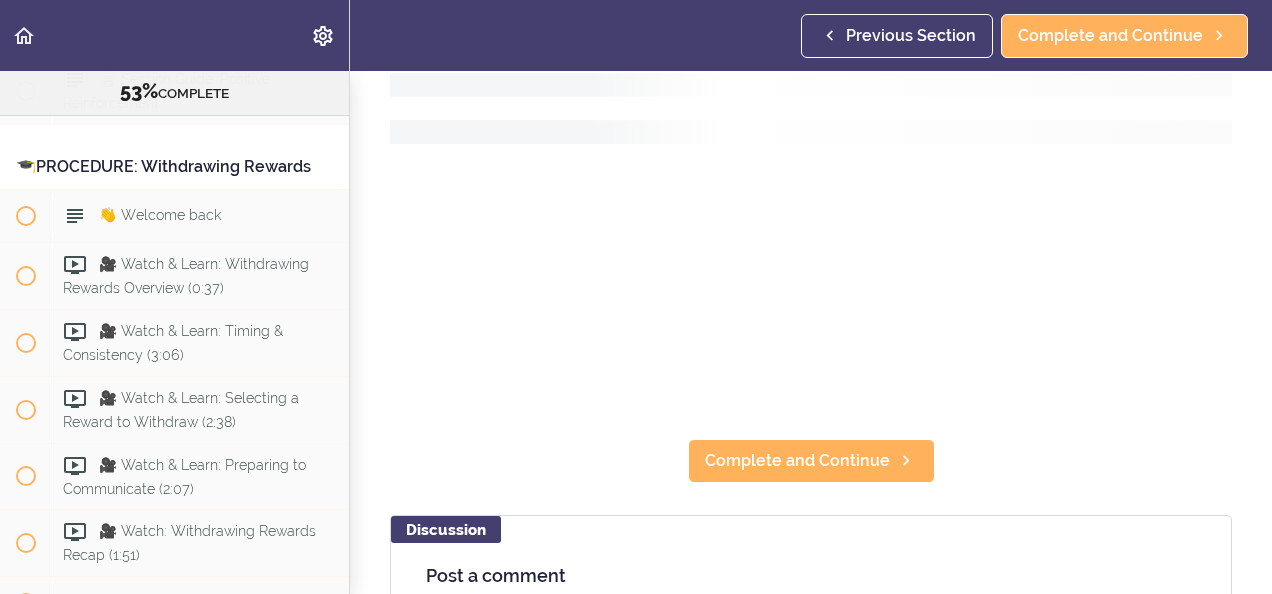 scroll, scrollTop: 0, scrollLeft: 0, axis: both 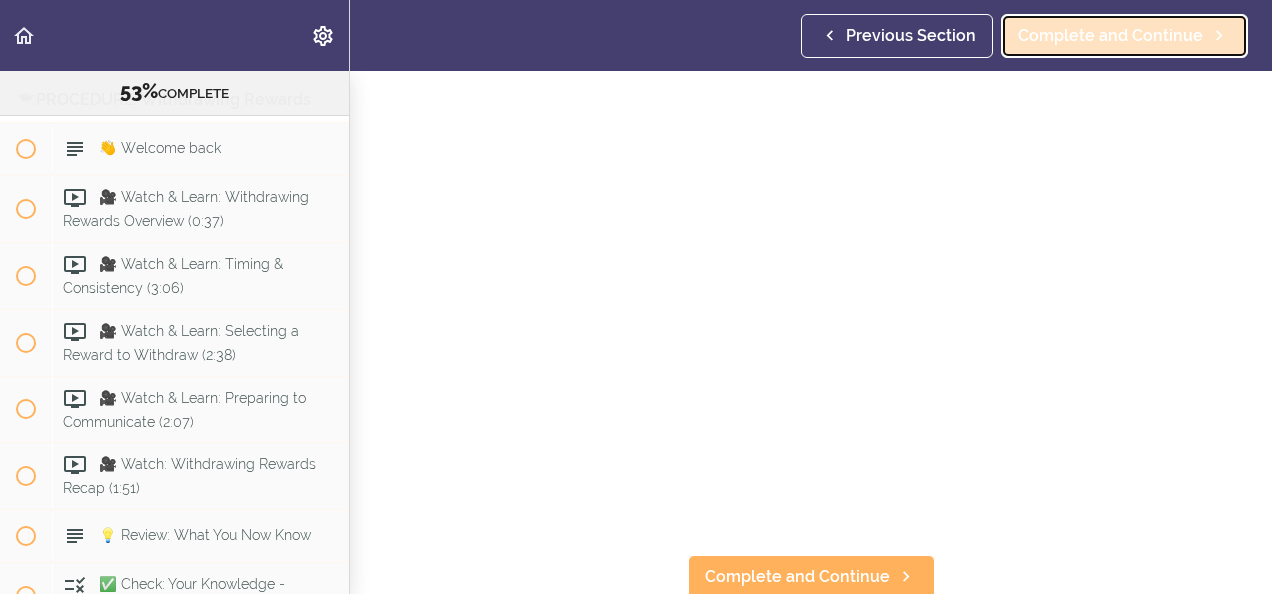 click on "Complete and Continue" at bounding box center (1110, 36) 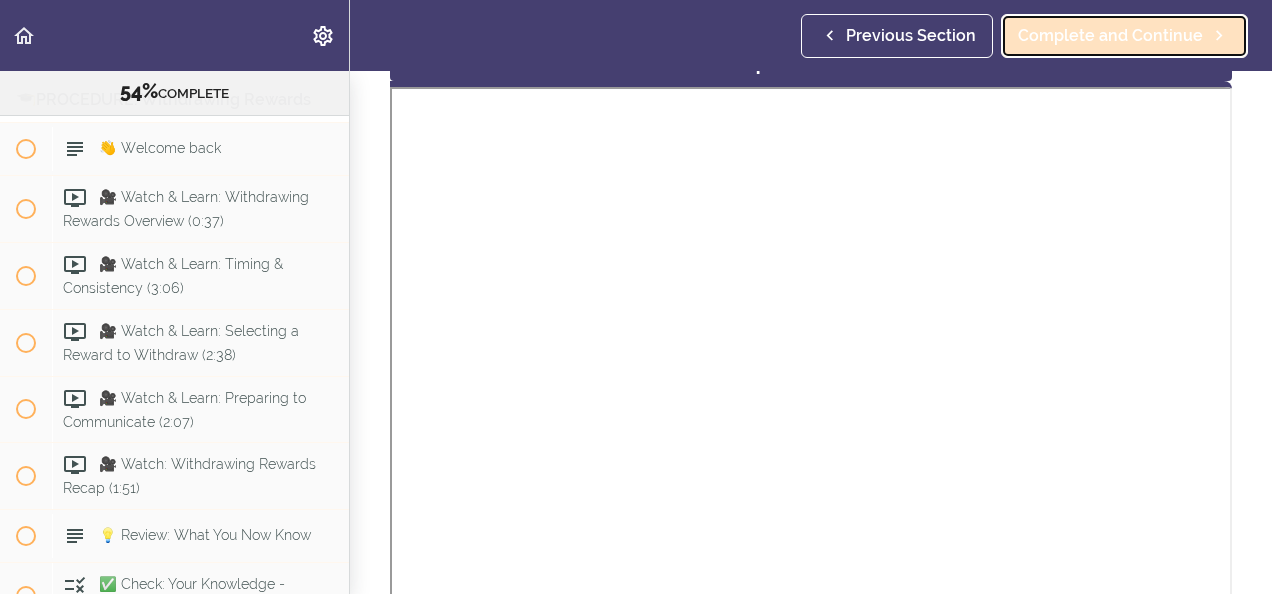 scroll, scrollTop: 0, scrollLeft: 0, axis: both 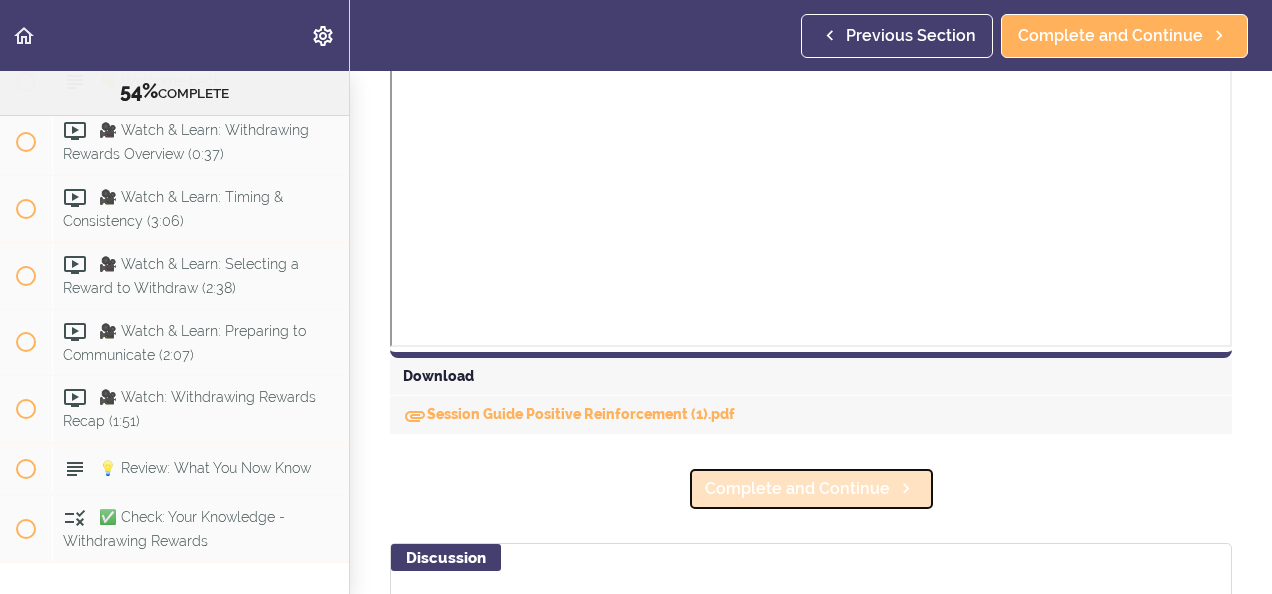 click on "Complete and Continue" at bounding box center [797, 489] 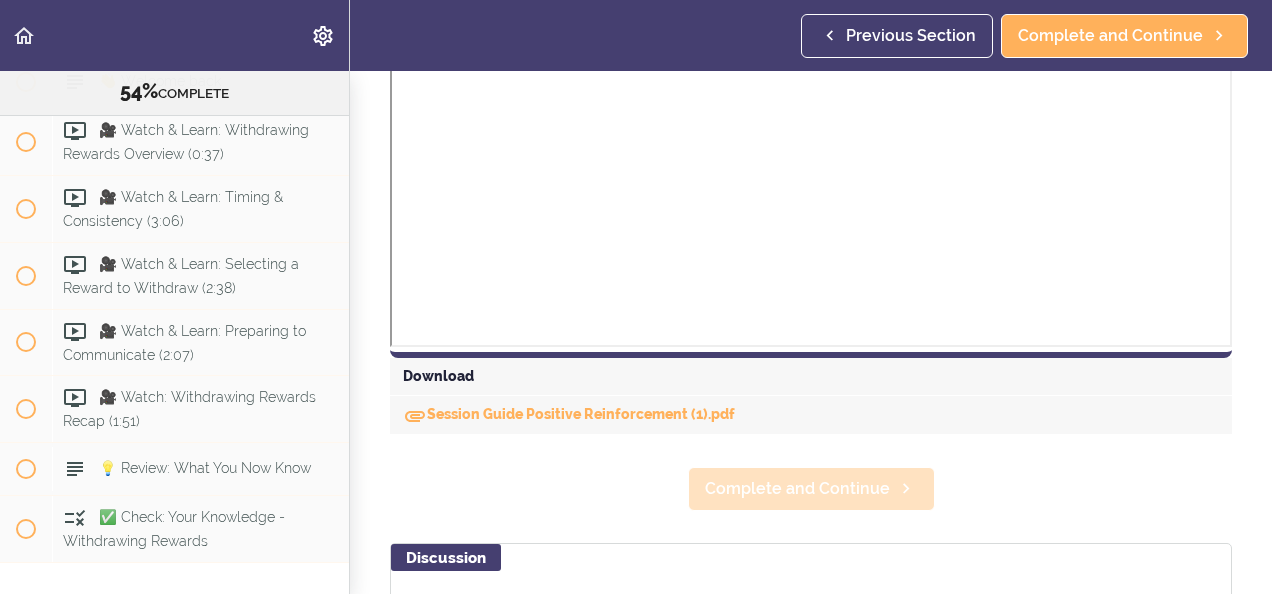 scroll, scrollTop: 114, scrollLeft: 0, axis: vertical 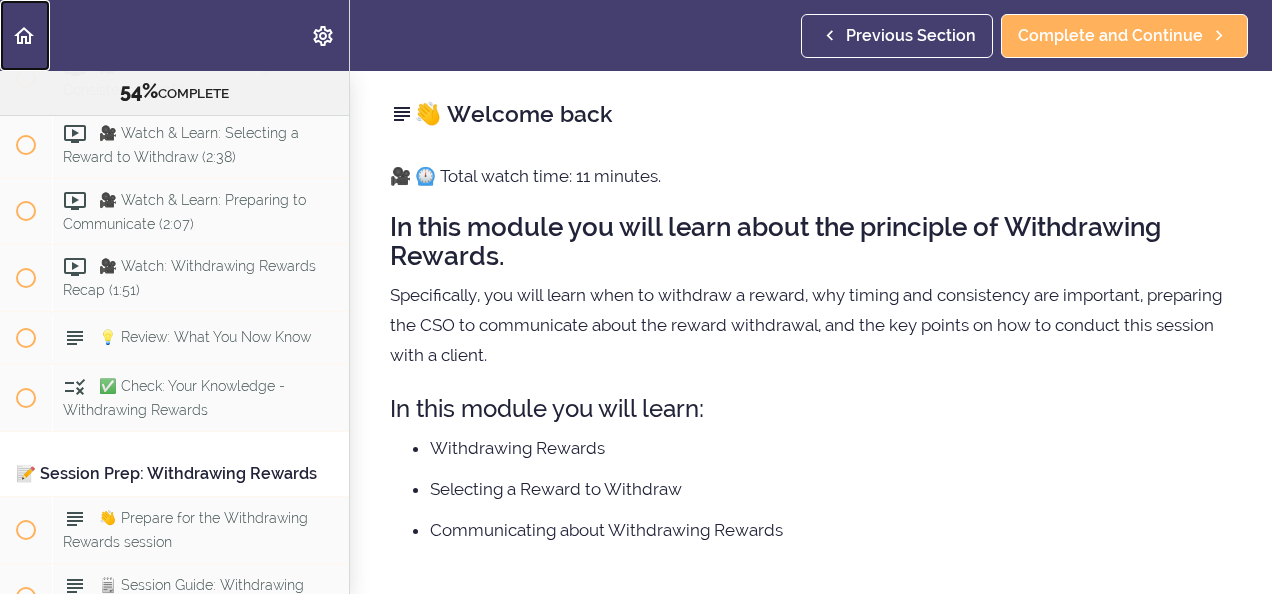 click 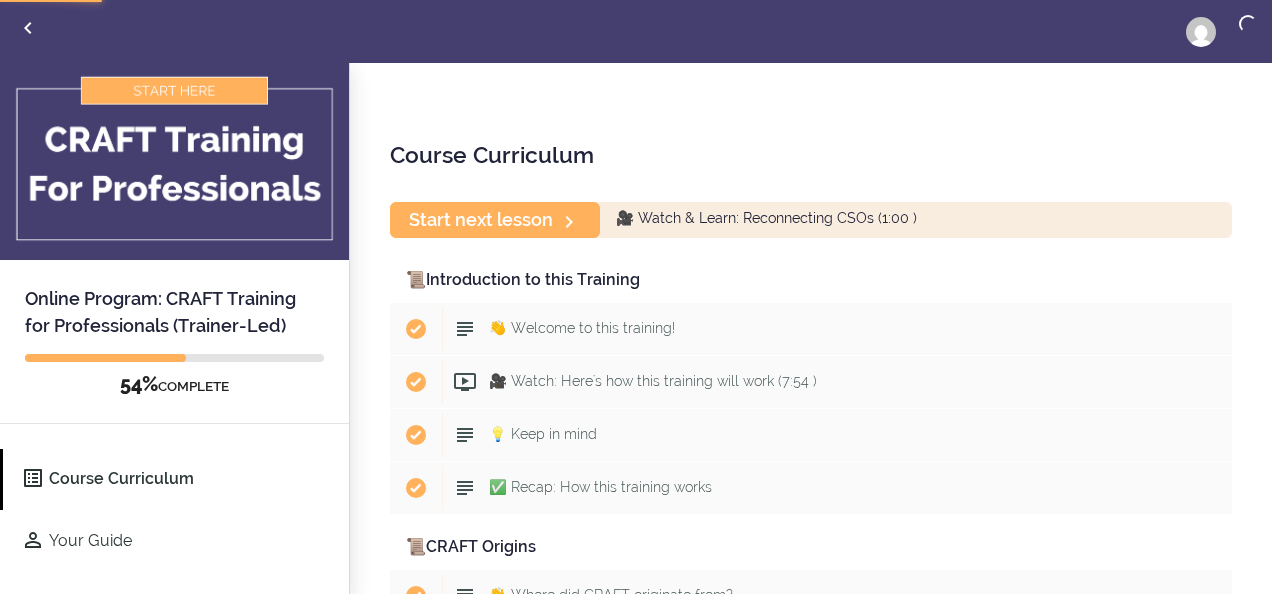 scroll, scrollTop: 0, scrollLeft: 0, axis: both 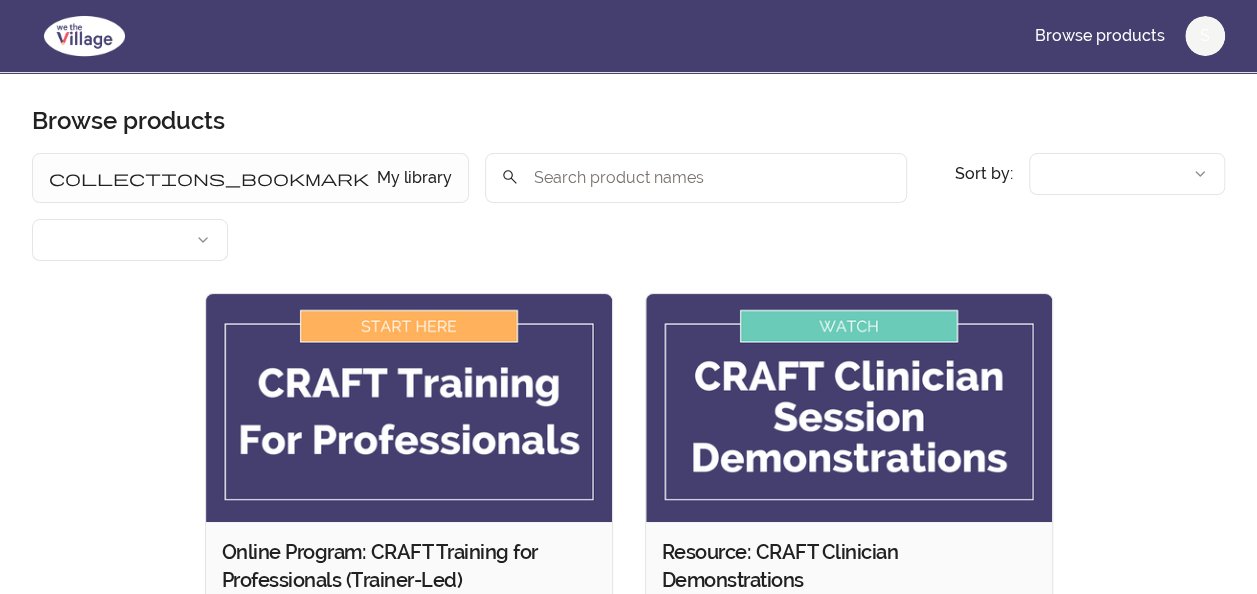 type 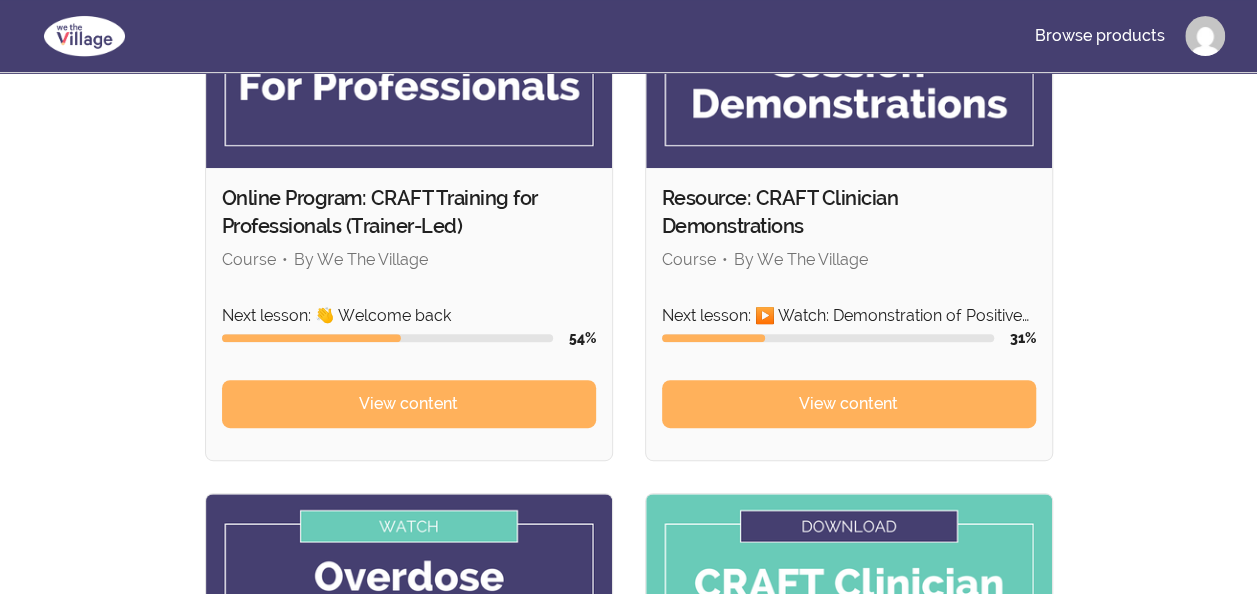 scroll, scrollTop: 400, scrollLeft: 0, axis: vertical 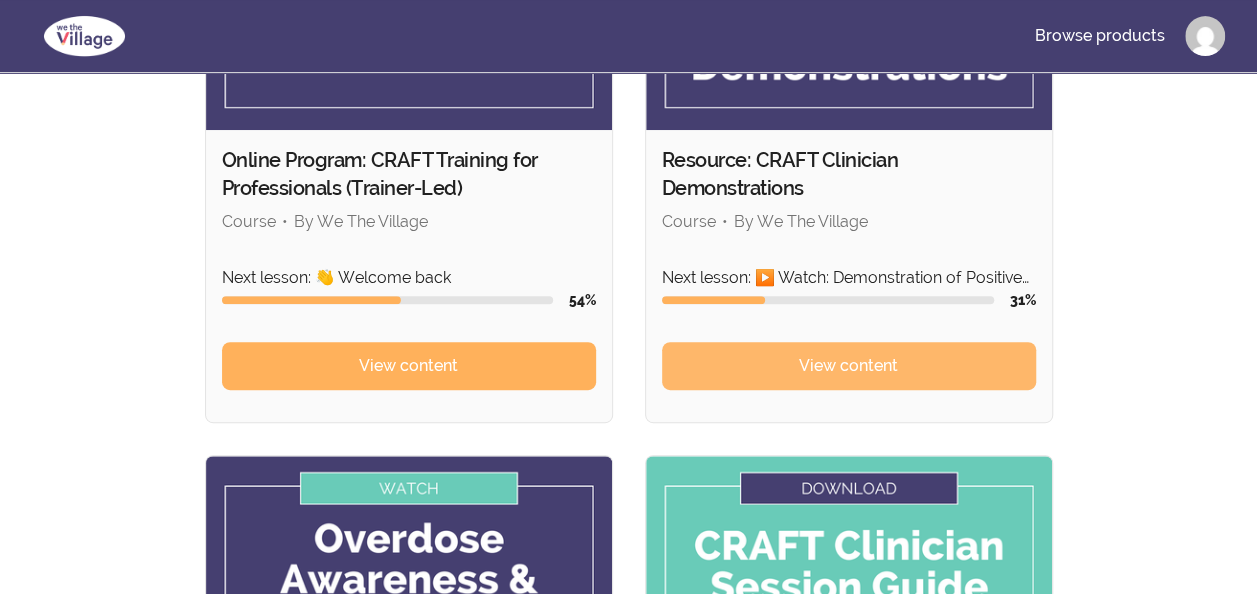 click on "View content" at bounding box center (848, 366) 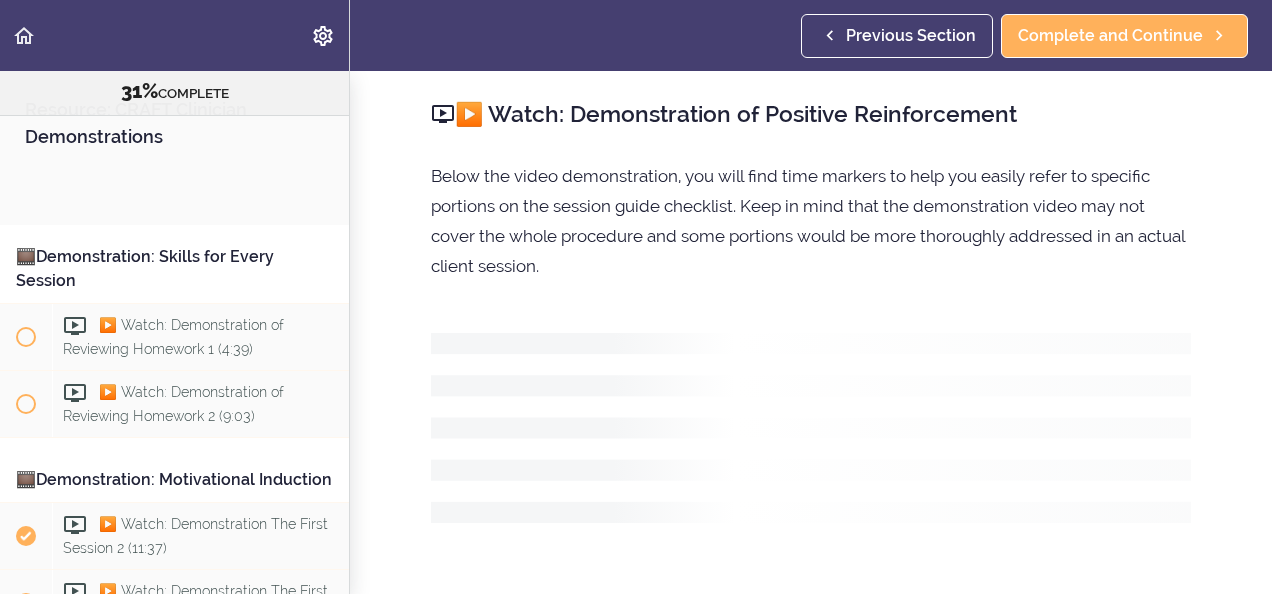 scroll, scrollTop: 0, scrollLeft: 0, axis: both 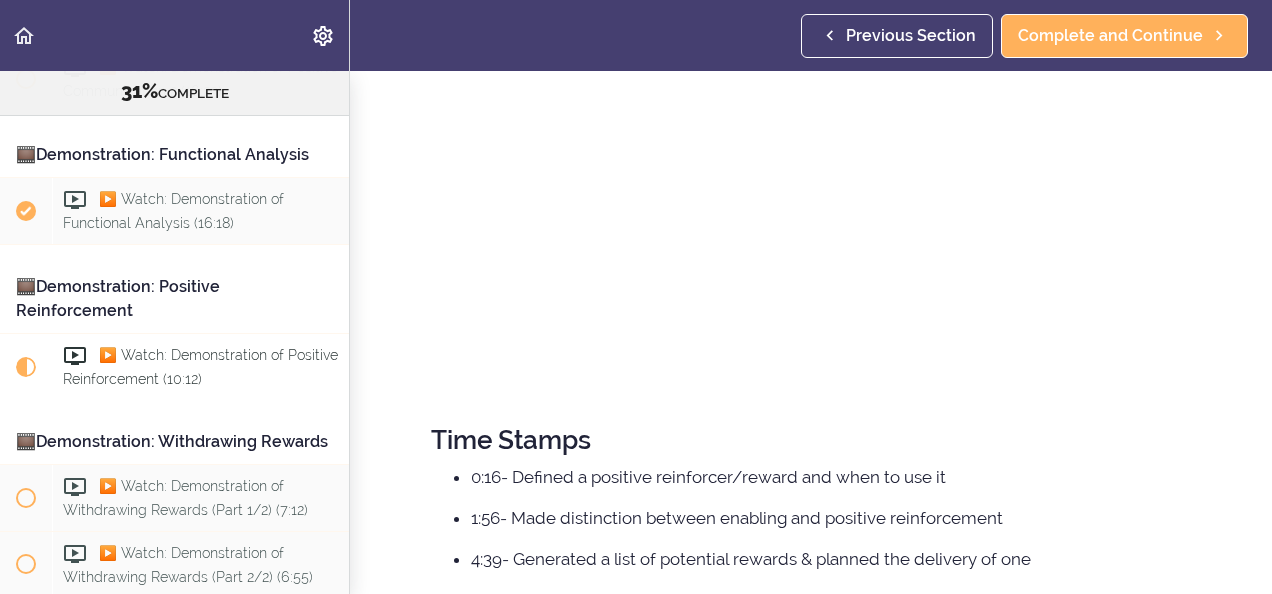 click on "Time Stamps" at bounding box center [811, 440] 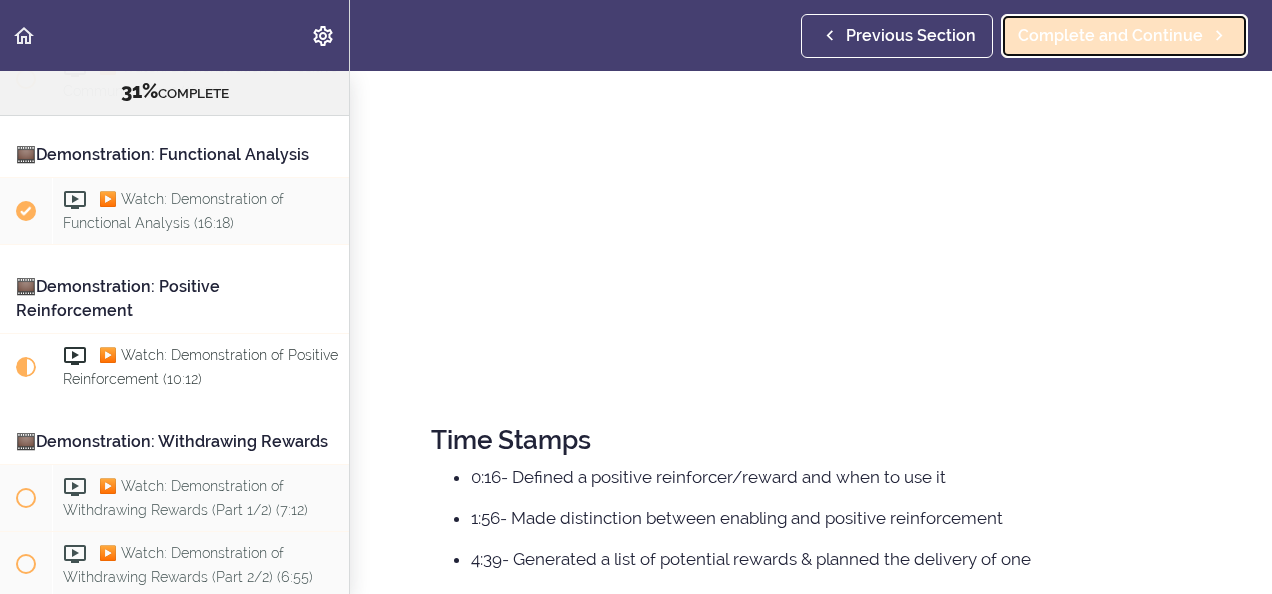click on "Complete and Continue" at bounding box center [1110, 36] 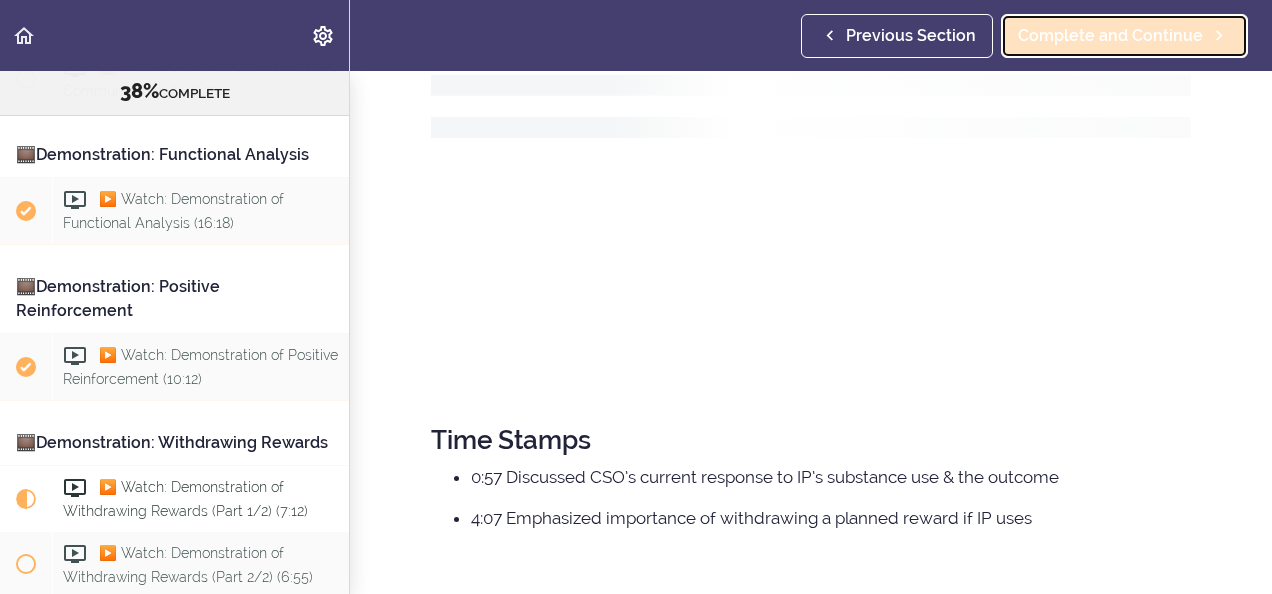 scroll, scrollTop: 1181, scrollLeft: 0, axis: vertical 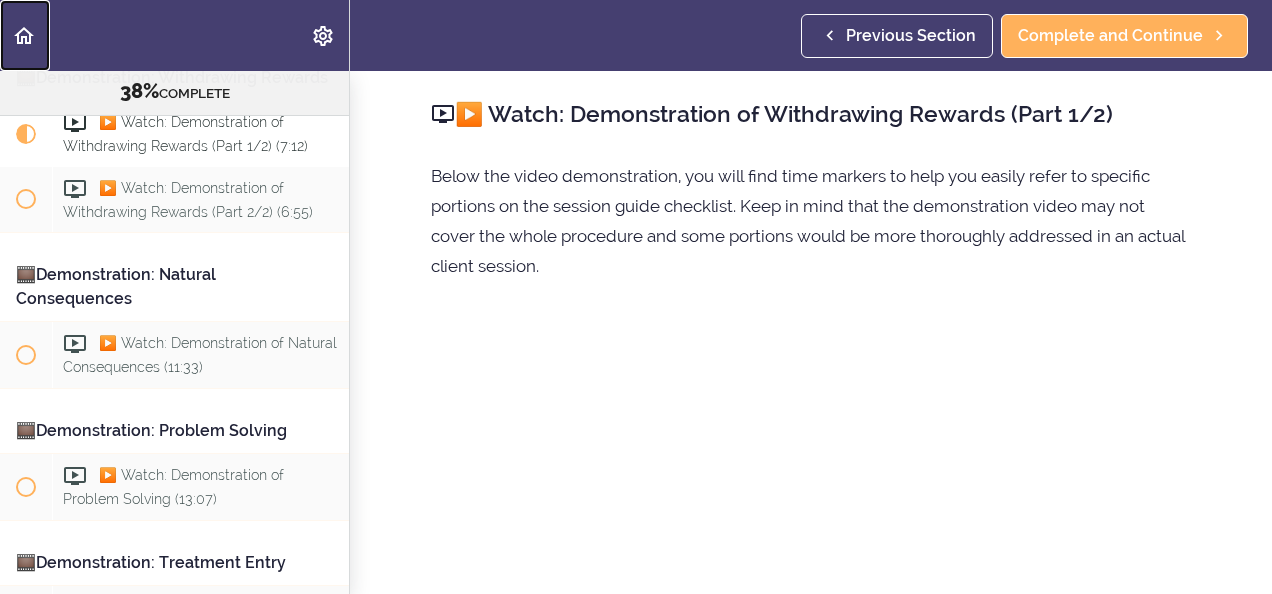 click 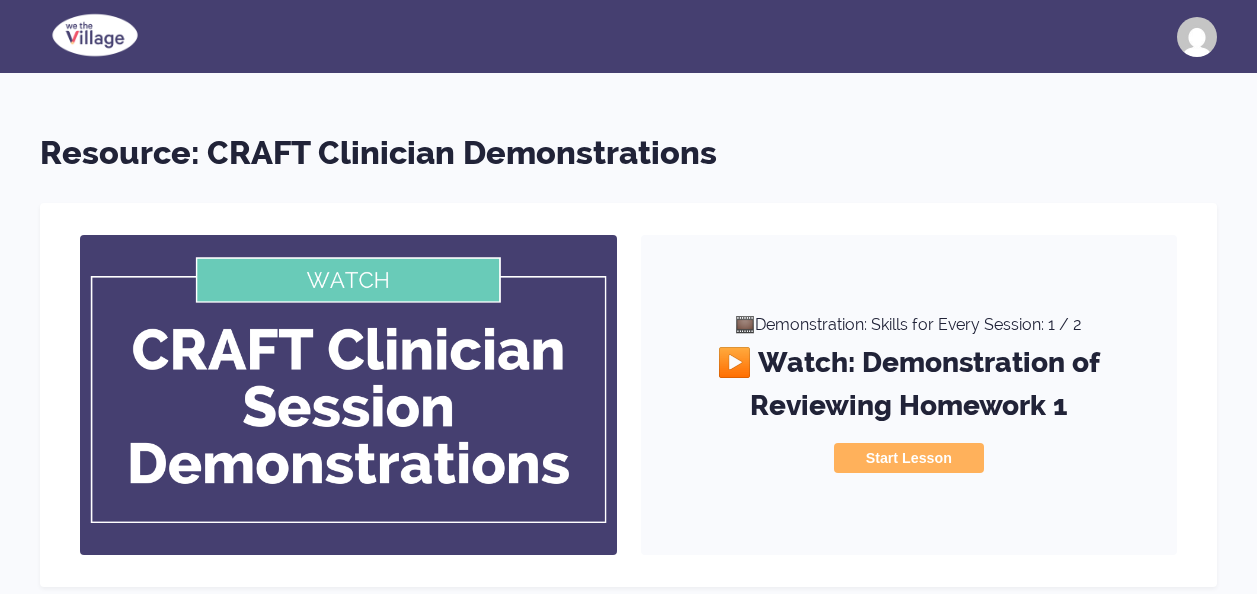 scroll, scrollTop: 0, scrollLeft: 0, axis: both 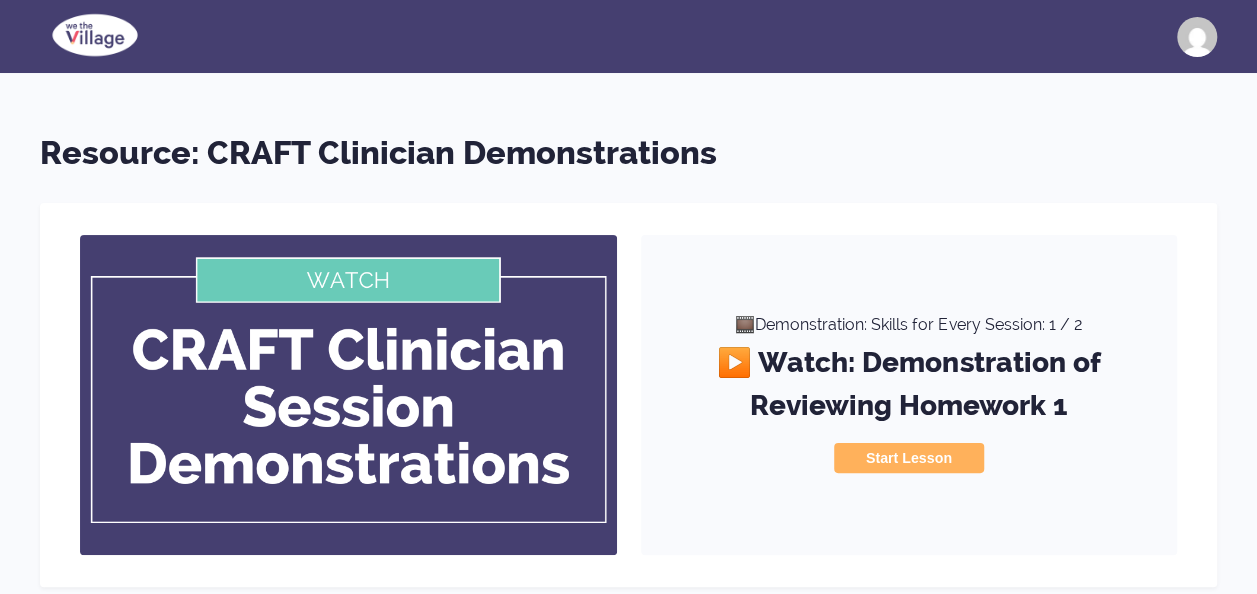 click at bounding box center [95, 35] 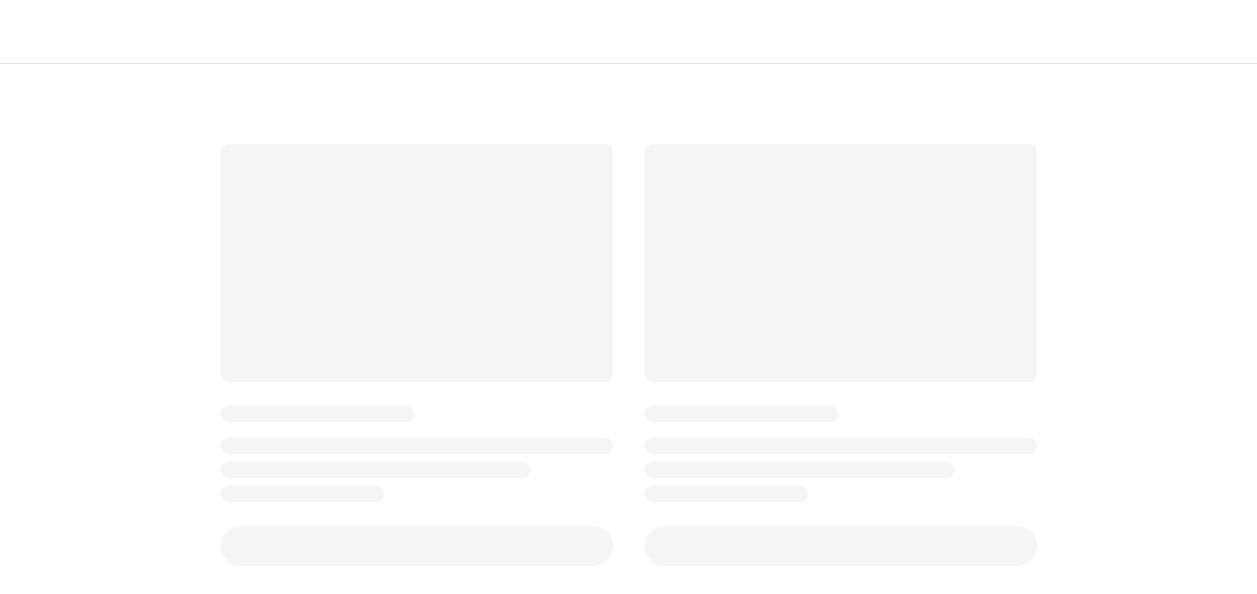 scroll, scrollTop: 0, scrollLeft: 0, axis: both 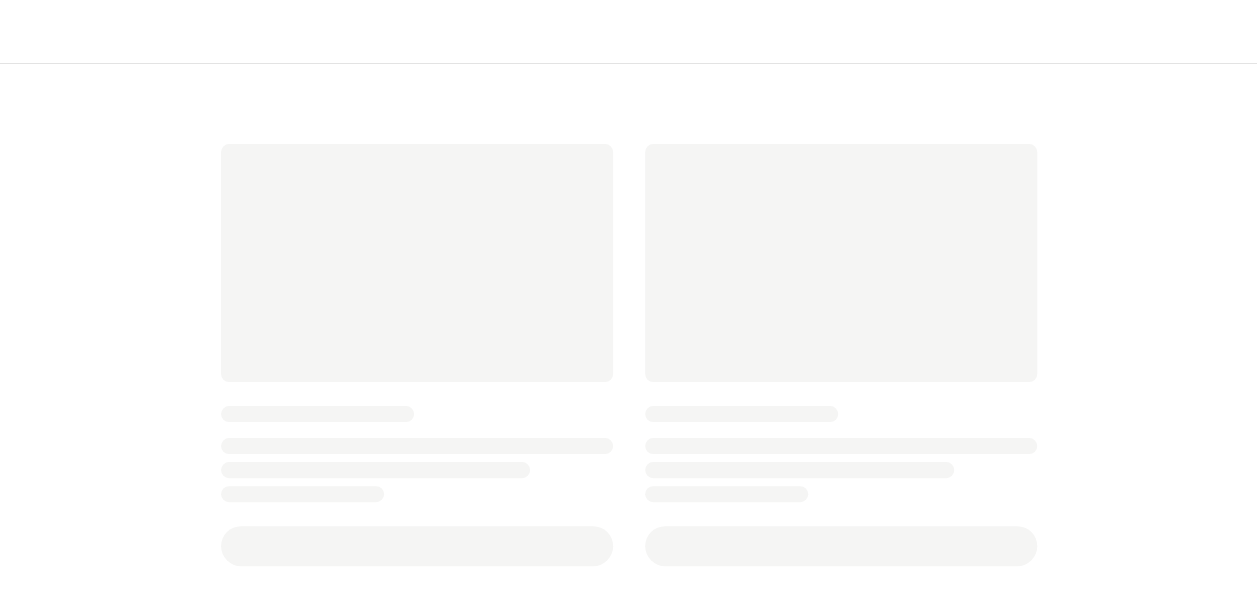 type 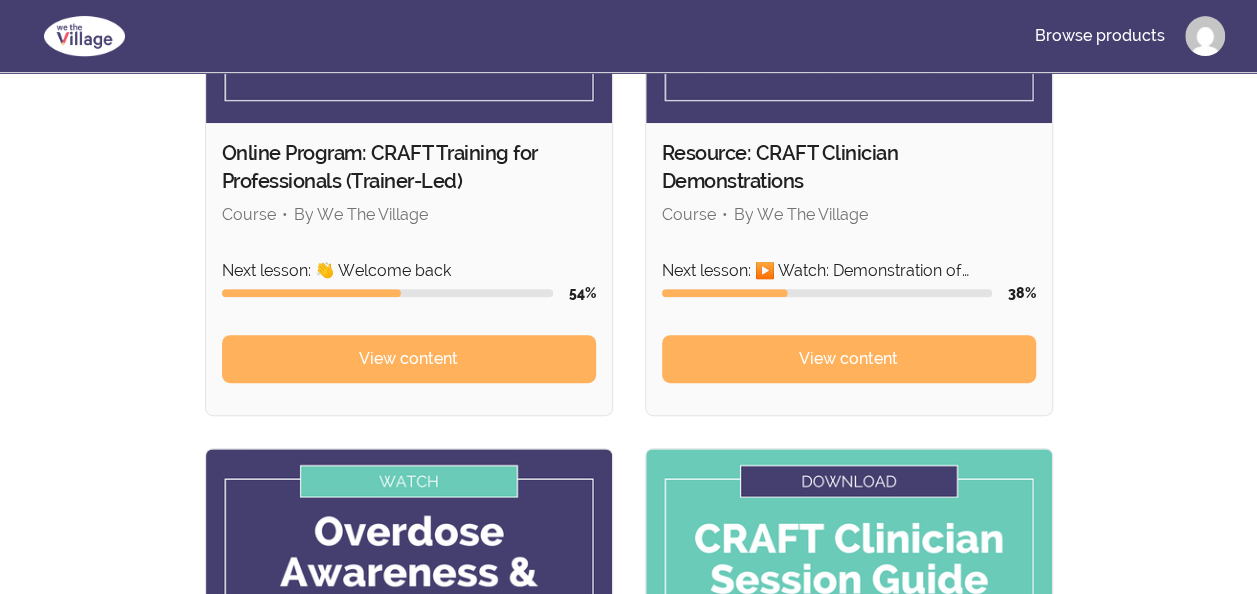 scroll, scrollTop: 419, scrollLeft: 0, axis: vertical 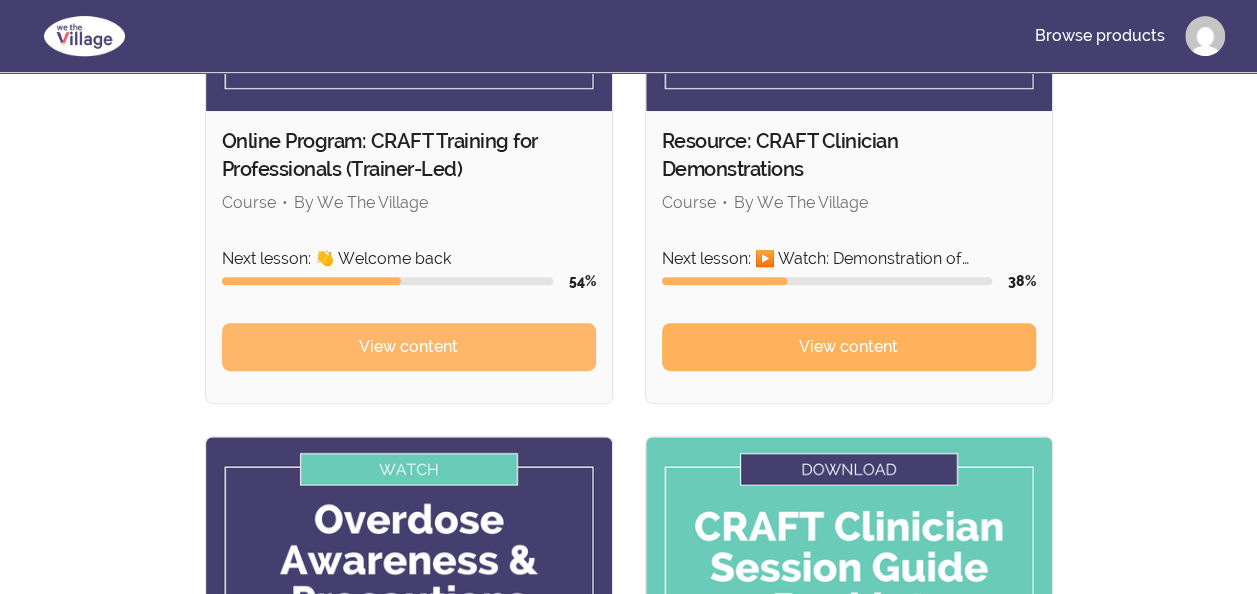 click on "View content" at bounding box center (408, 347) 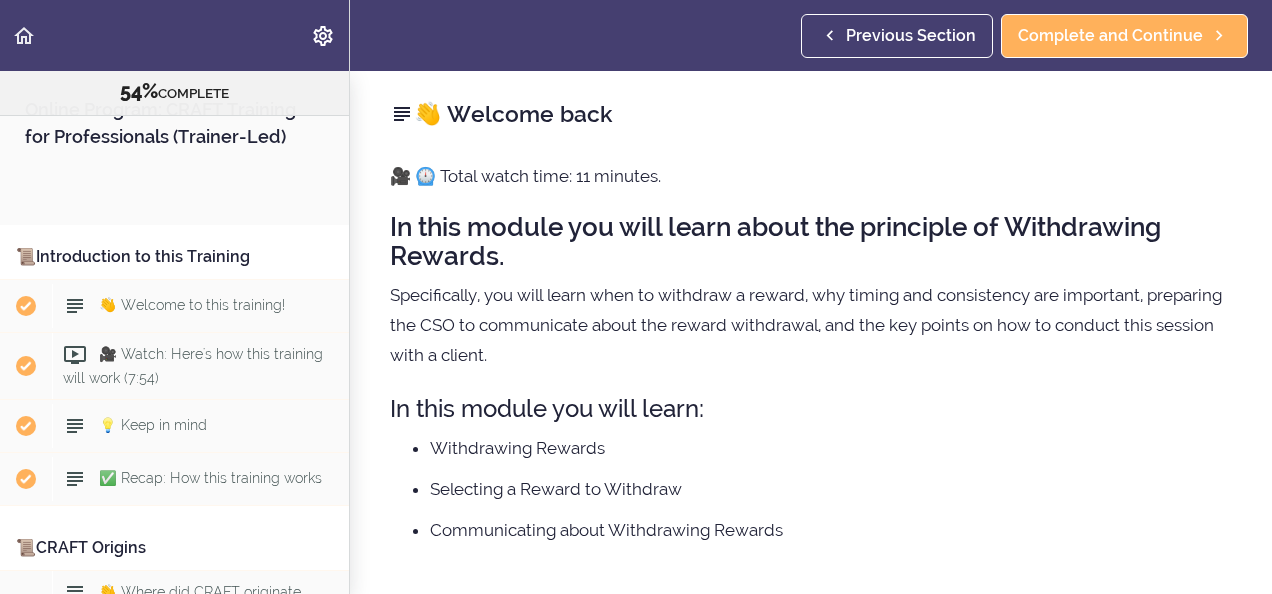 scroll, scrollTop: 0, scrollLeft: 0, axis: both 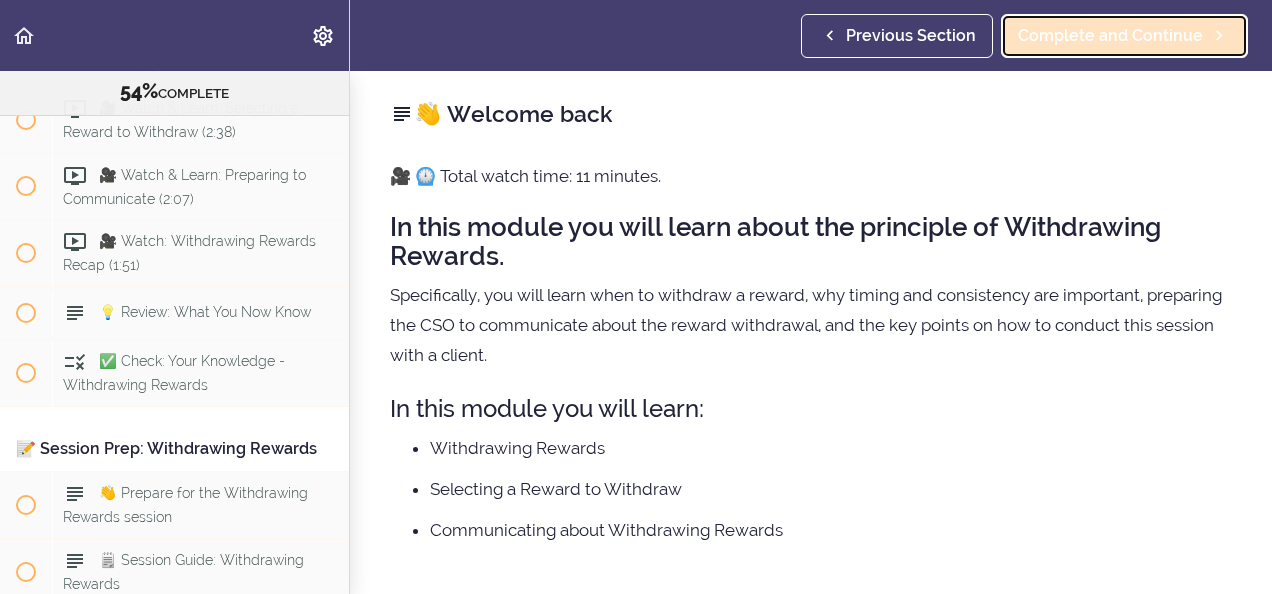click on "Complete and Continue" at bounding box center (1110, 36) 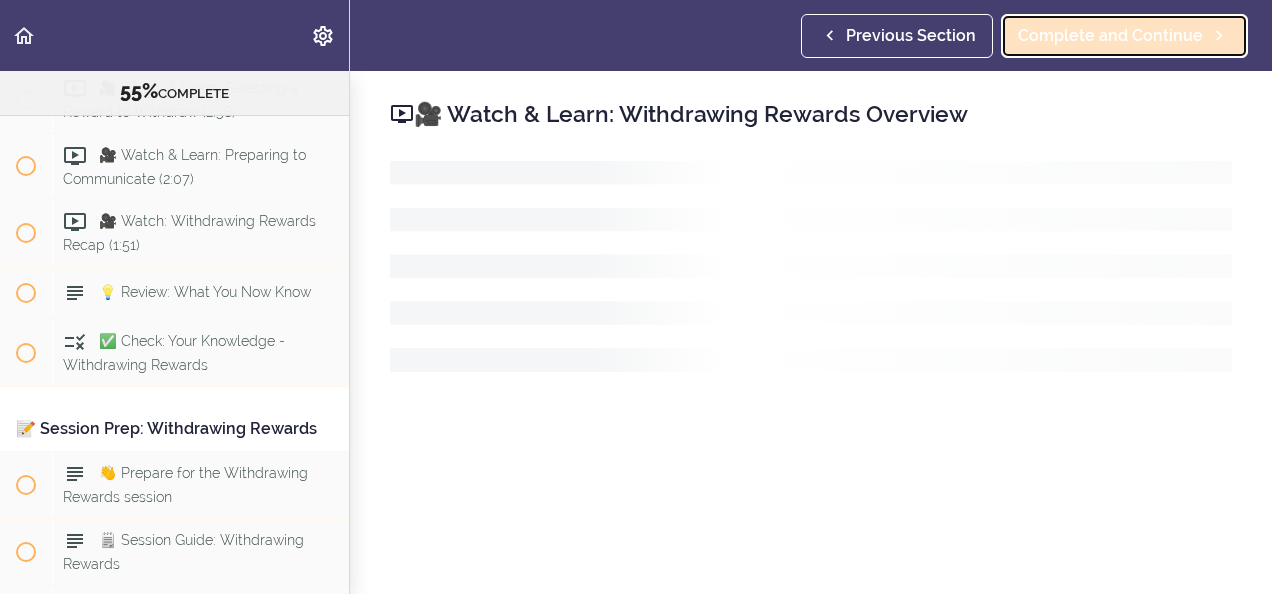 scroll, scrollTop: 8330, scrollLeft: 0, axis: vertical 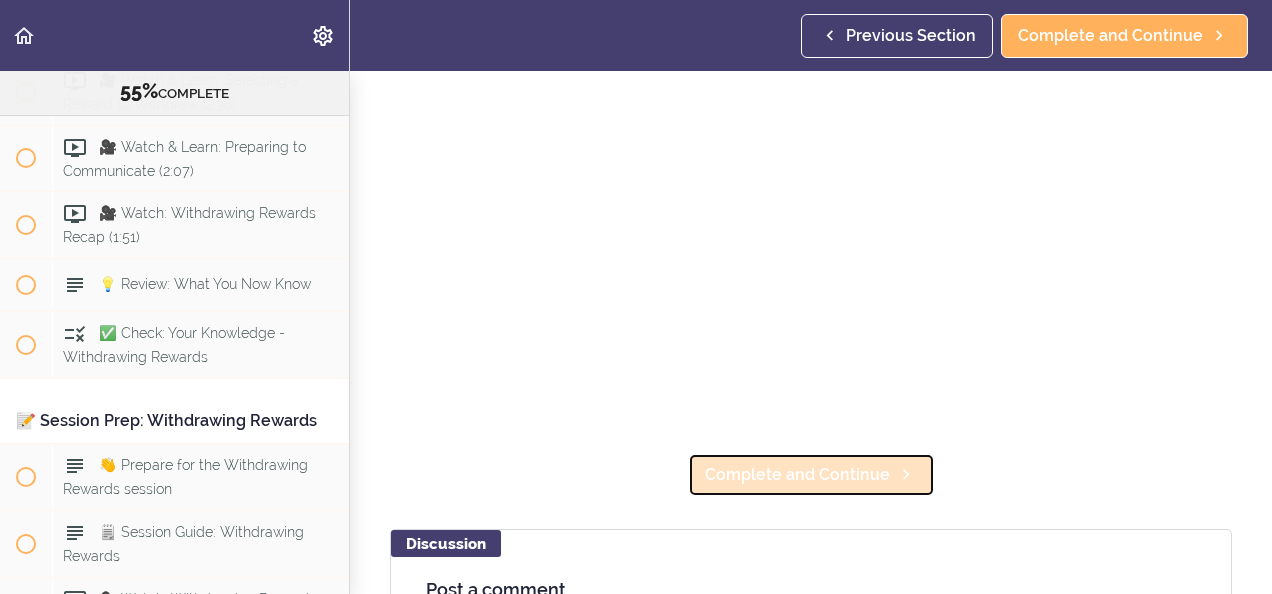 click on "Complete and Continue" at bounding box center (797, 475) 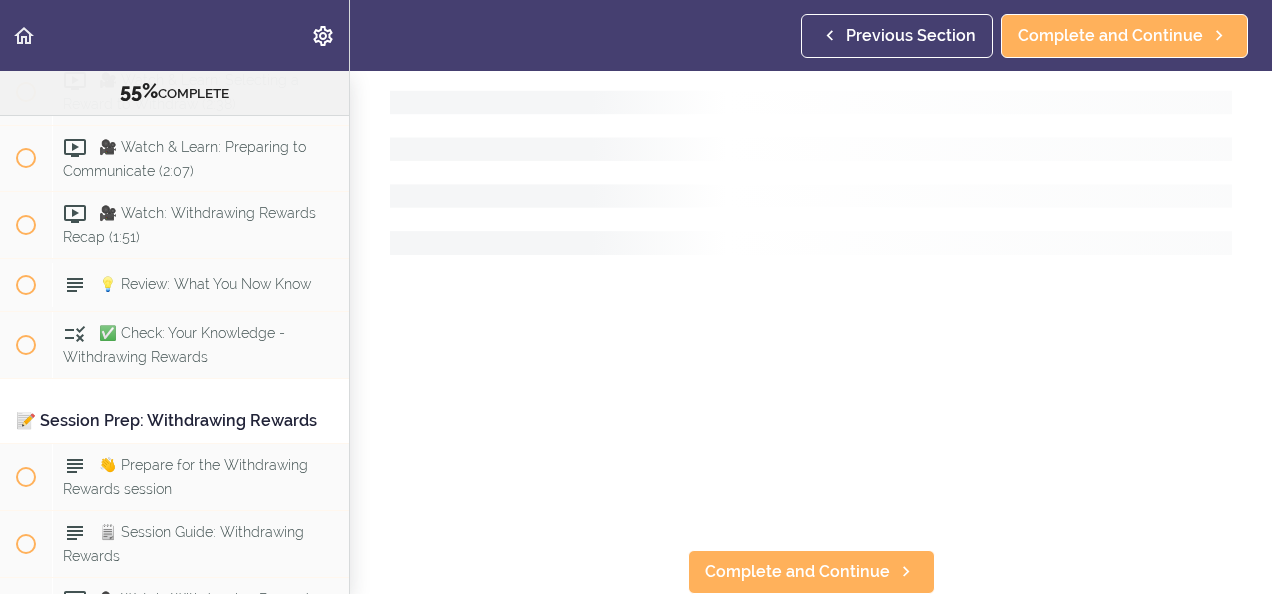 scroll, scrollTop: 0, scrollLeft: 0, axis: both 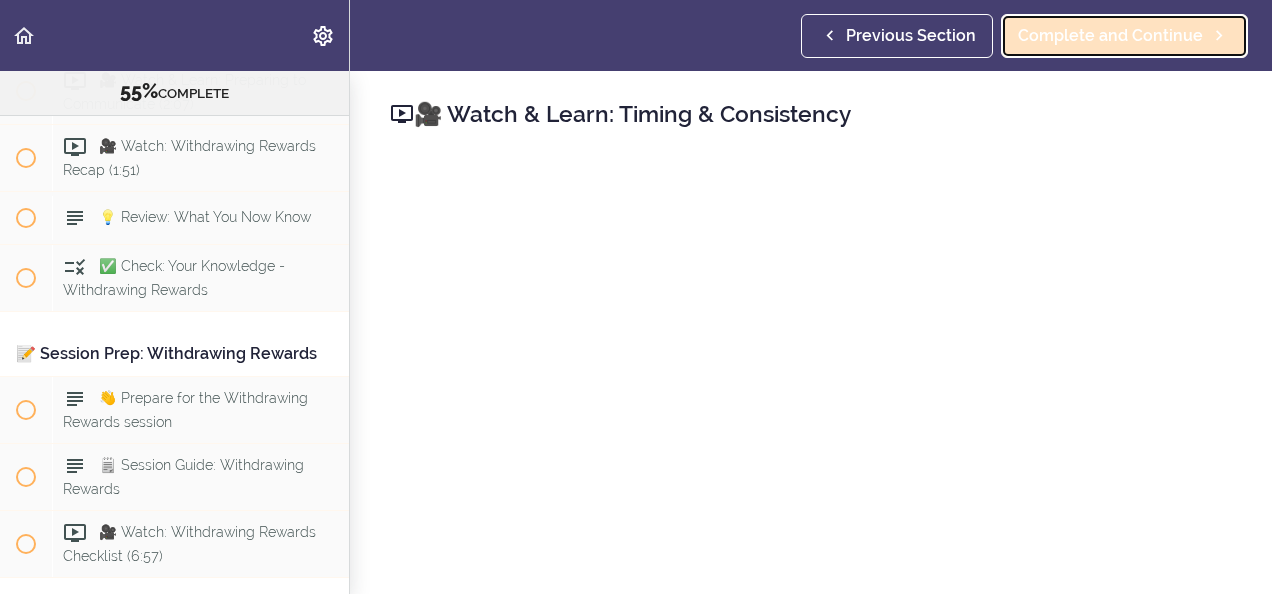 click on "Complete and Continue" at bounding box center [1110, 36] 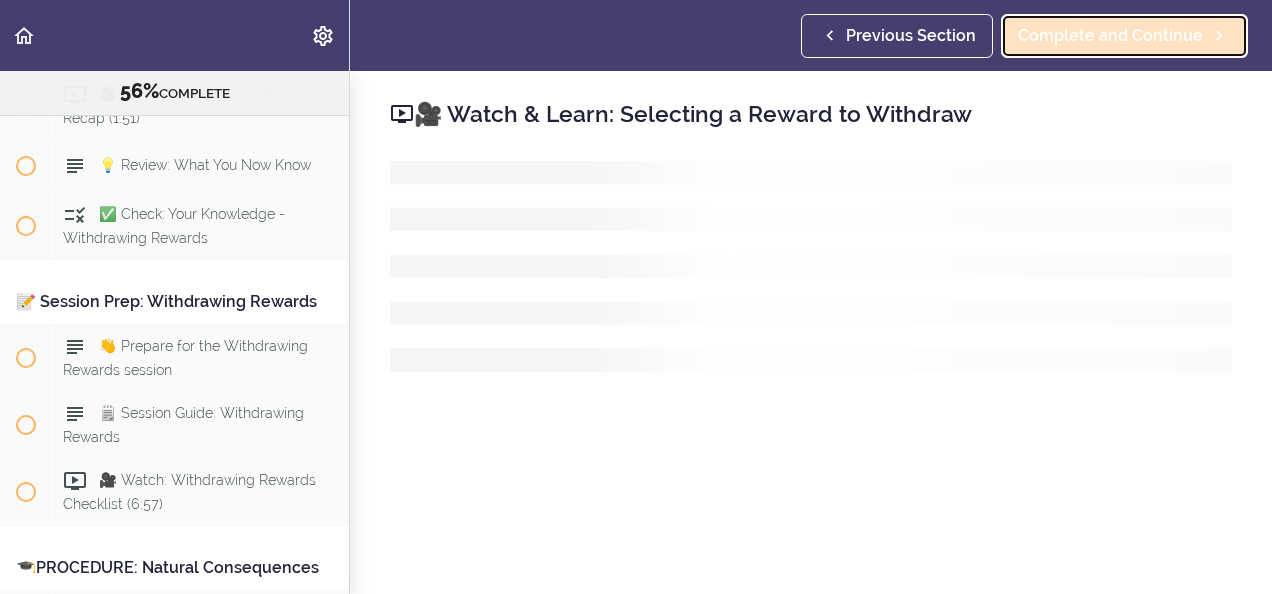 scroll, scrollTop: 8464, scrollLeft: 0, axis: vertical 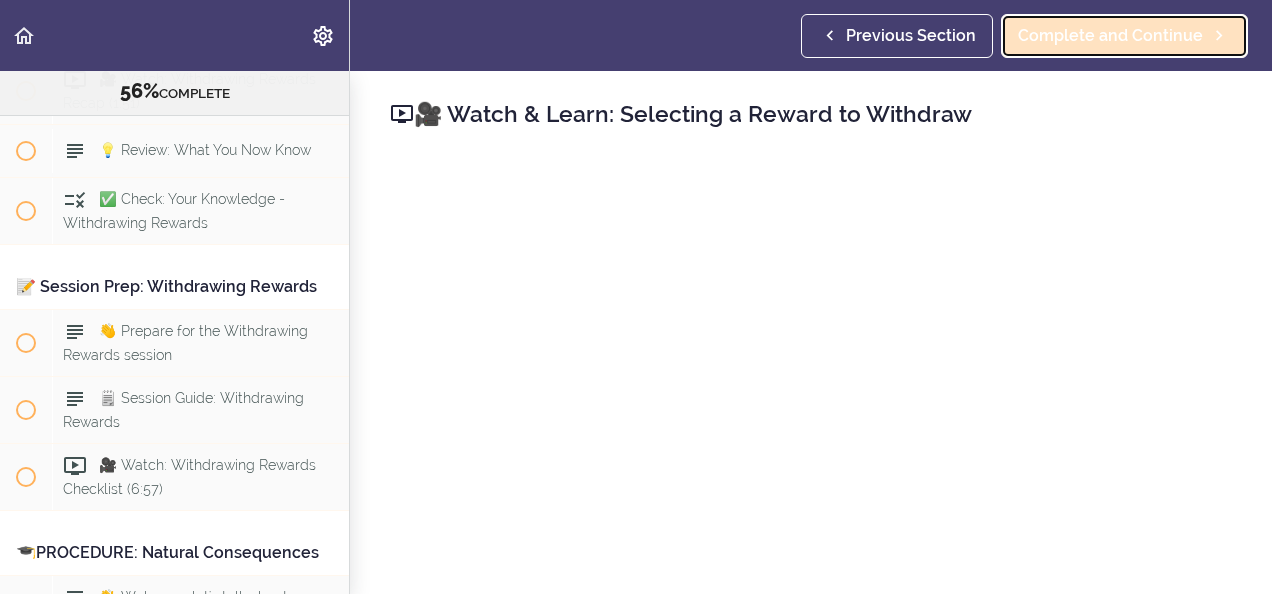 click on "Complete and Continue" at bounding box center [1110, 36] 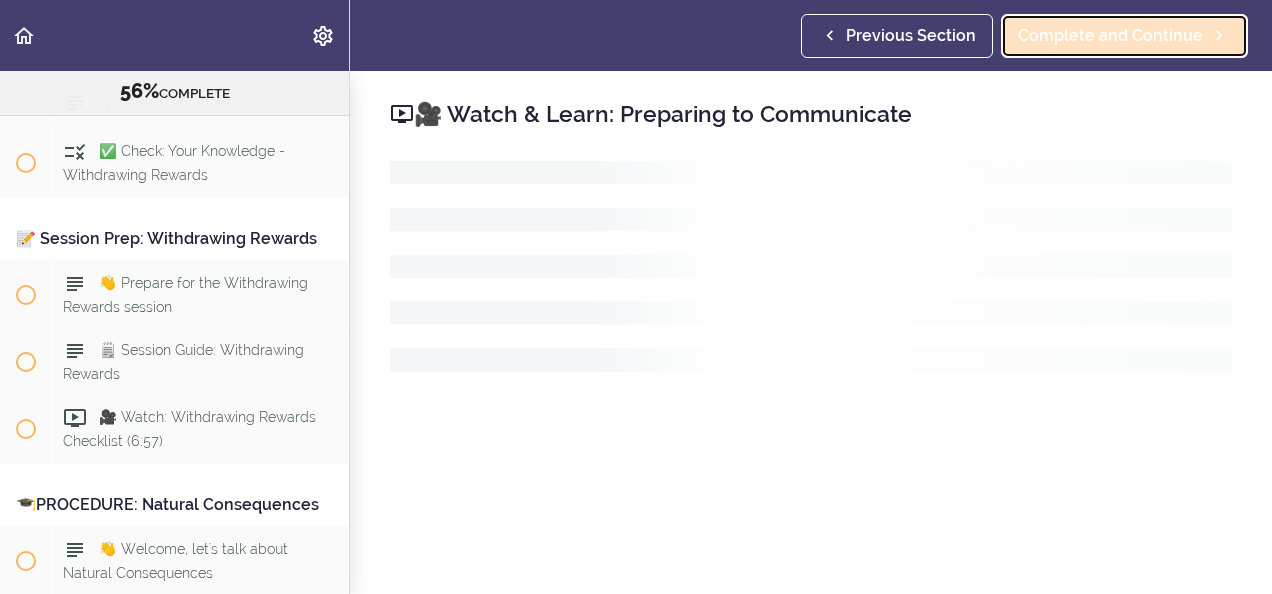 scroll, scrollTop: 8531, scrollLeft: 0, axis: vertical 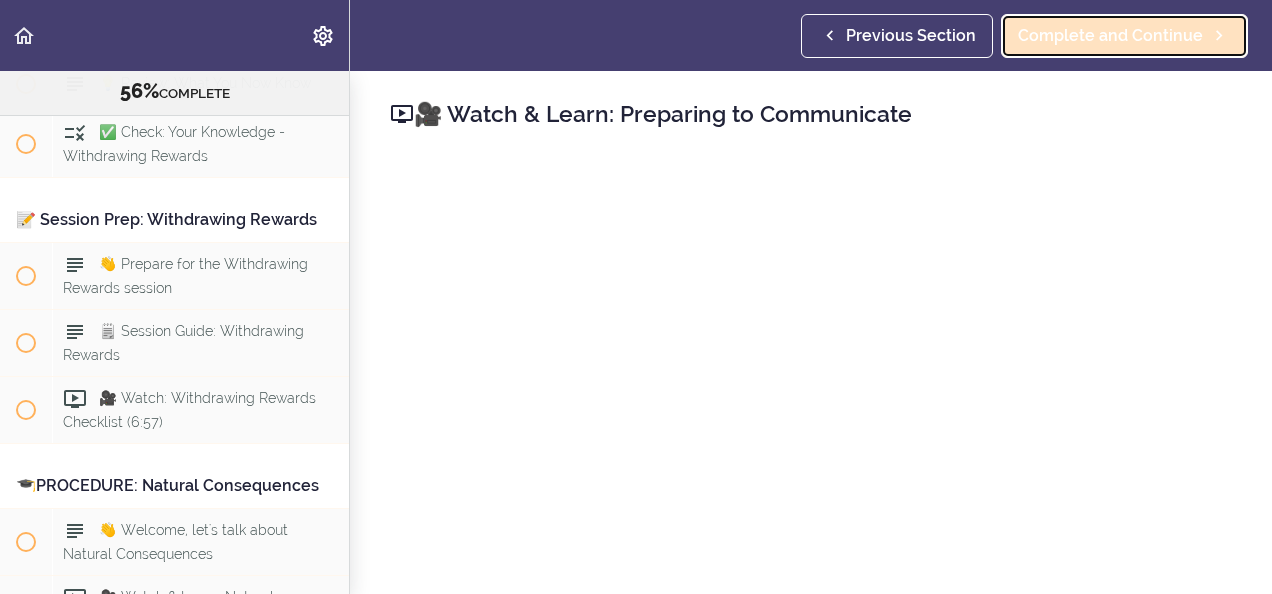 click on "Complete and Continue" at bounding box center [1110, 36] 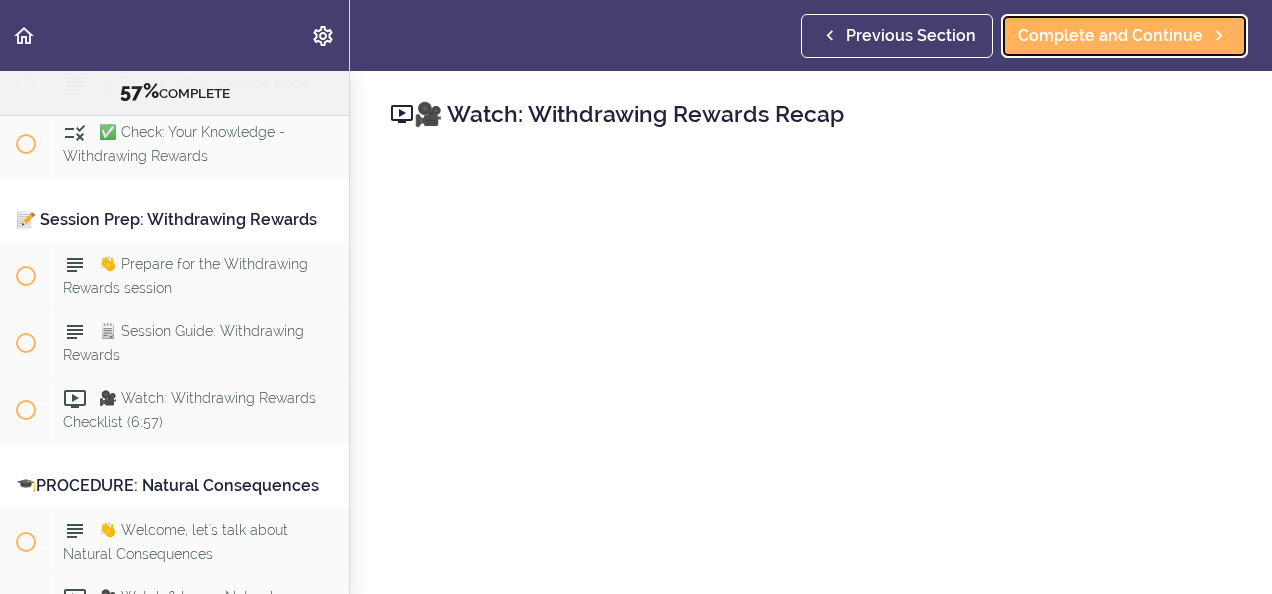 scroll, scrollTop: 8598, scrollLeft: 0, axis: vertical 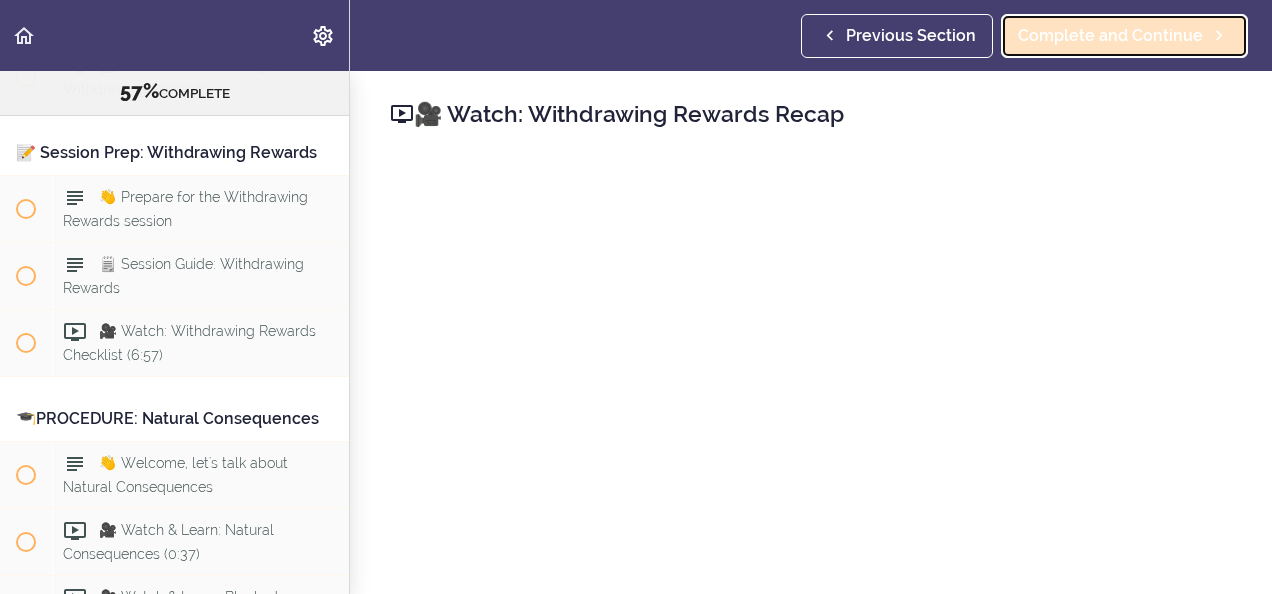 click on "Complete and Continue" at bounding box center (1110, 36) 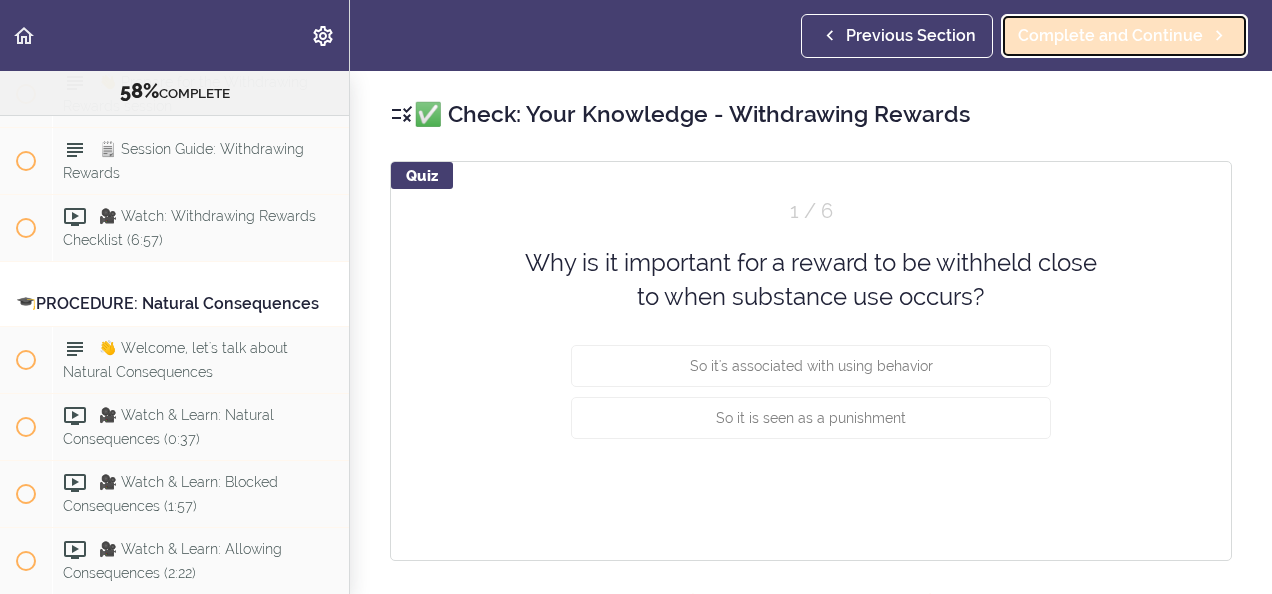 scroll, scrollTop: 8717, scrollLeft: 0, axis: vertical 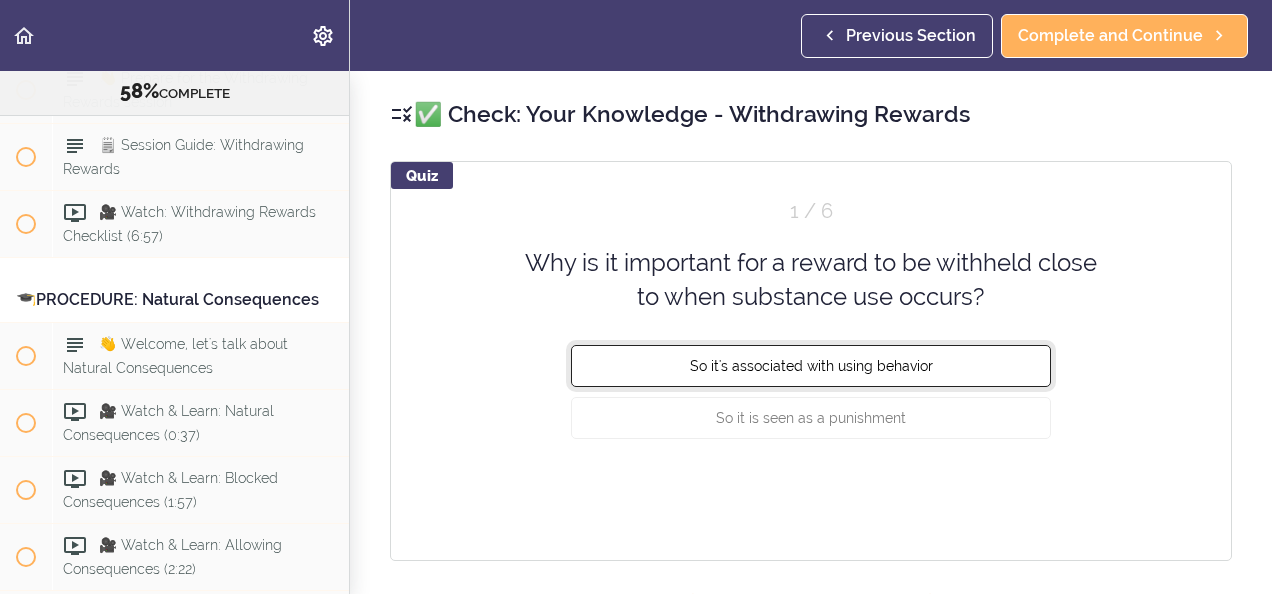 click on "So it's associated with using behavior" at bounding box center [811, 365] 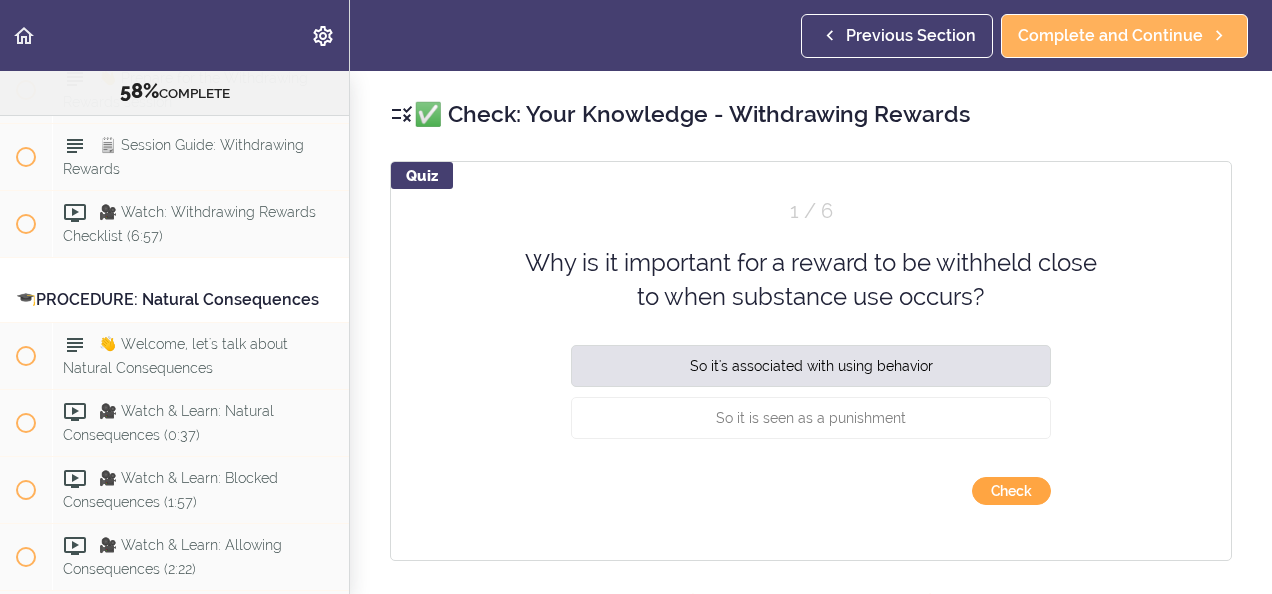 click on "Check" at bounding box center [1011, 491] 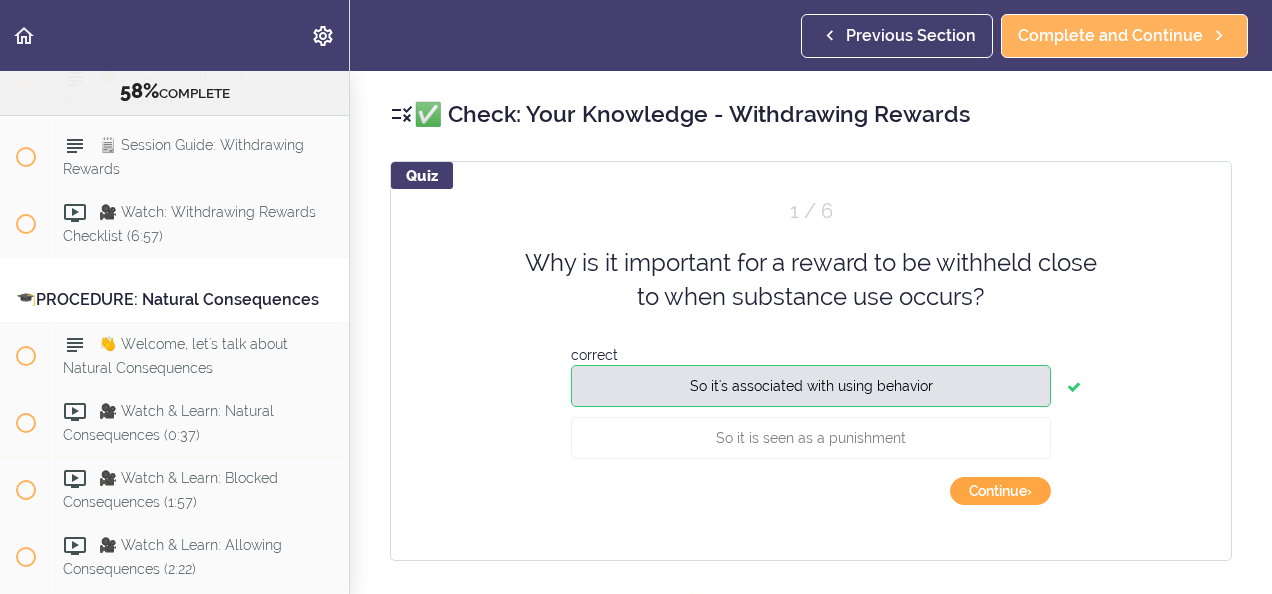 click on "Continue  ›" at bounding box center (1000, 491) 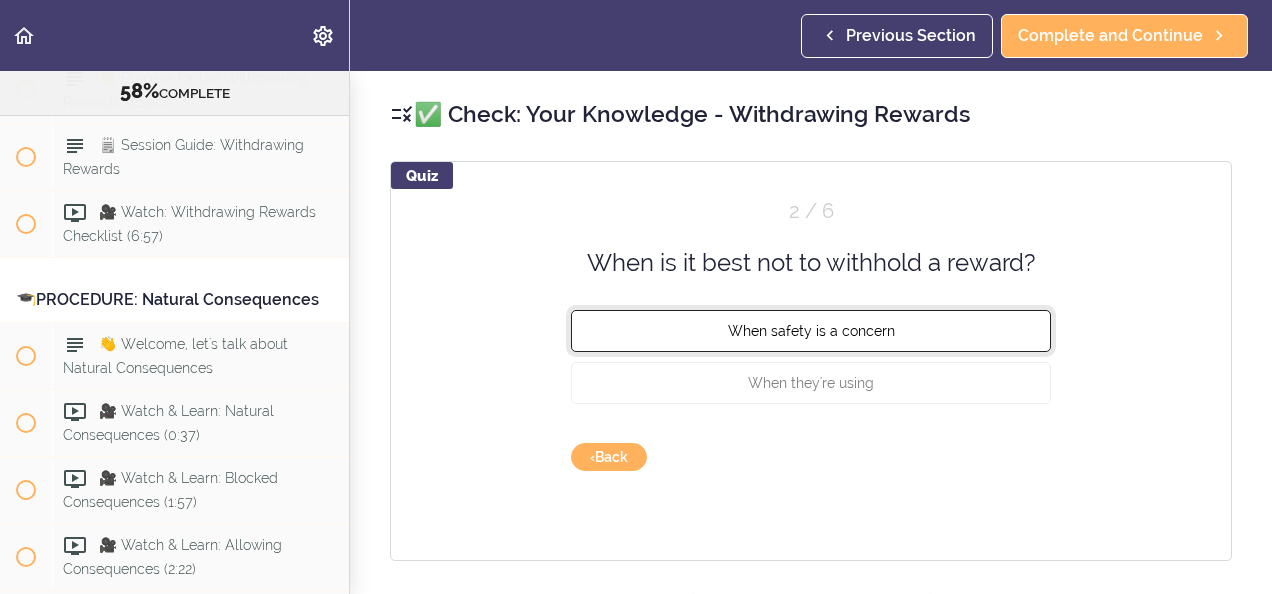 click on "When safety is a concern" at bounding box center [811, 331] 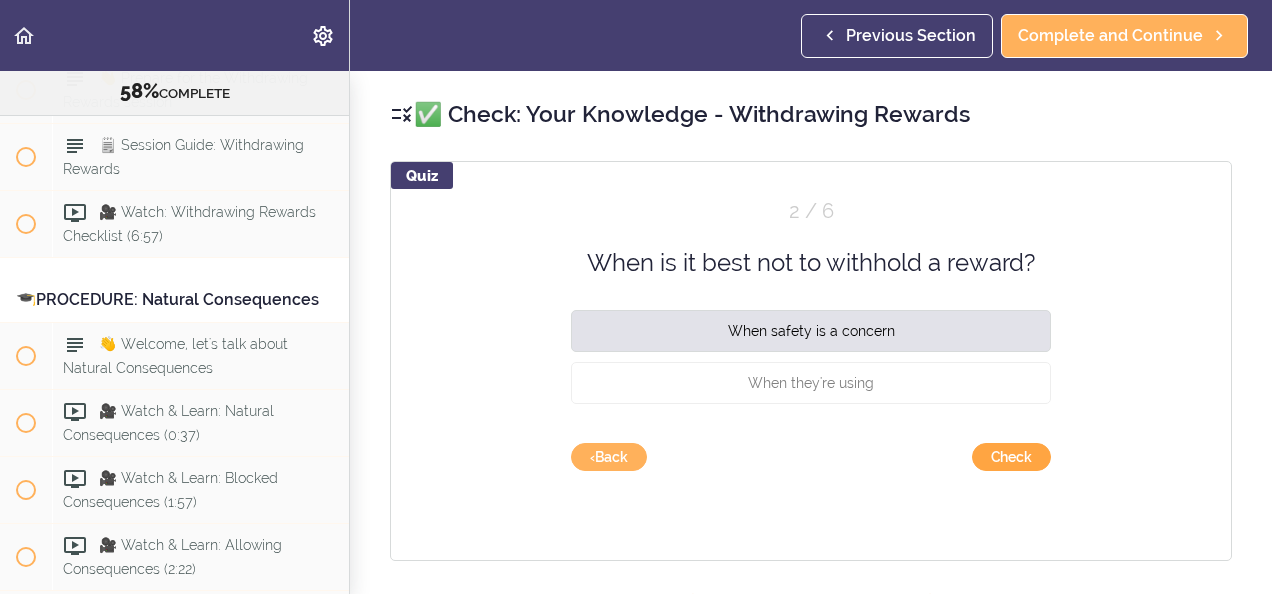 click on "Check" at bounding box center [1011, 457] 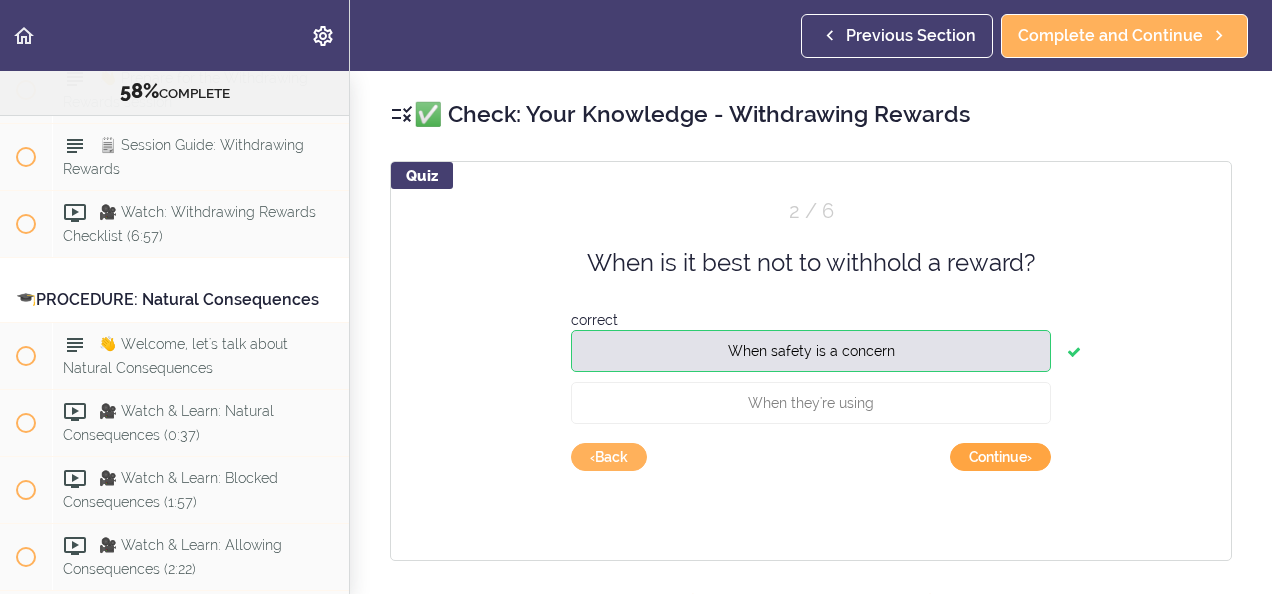 click on "Continue  ›" at bounding box center [1000, 457] 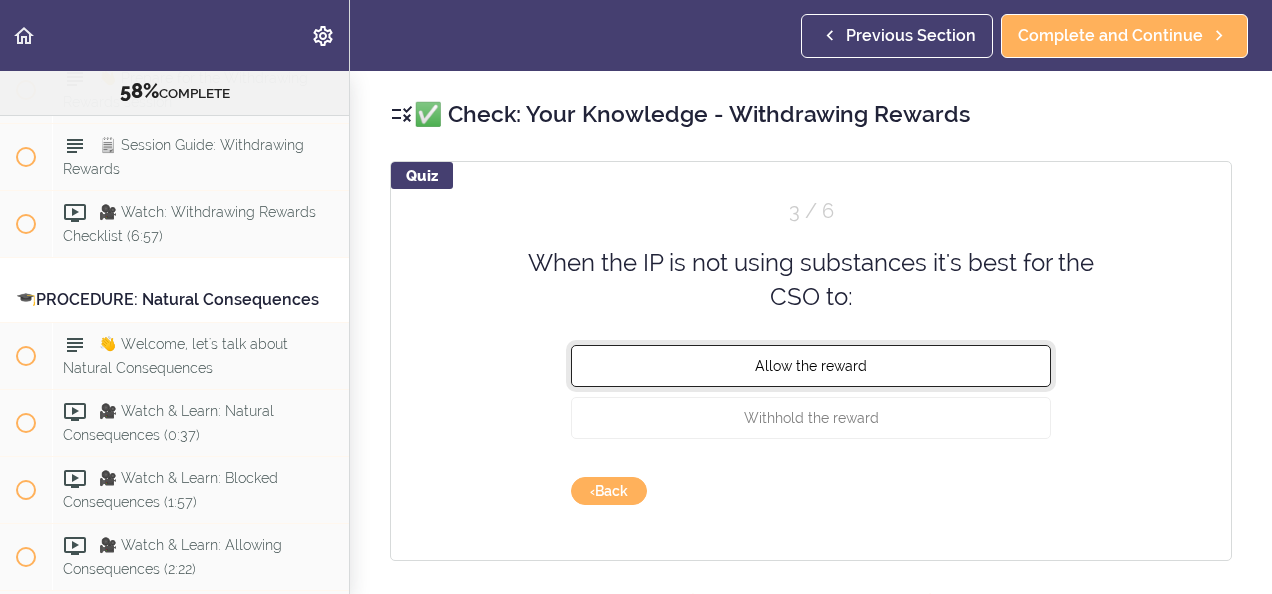 click on "Allow the reward" at bounding box center (811, 365) 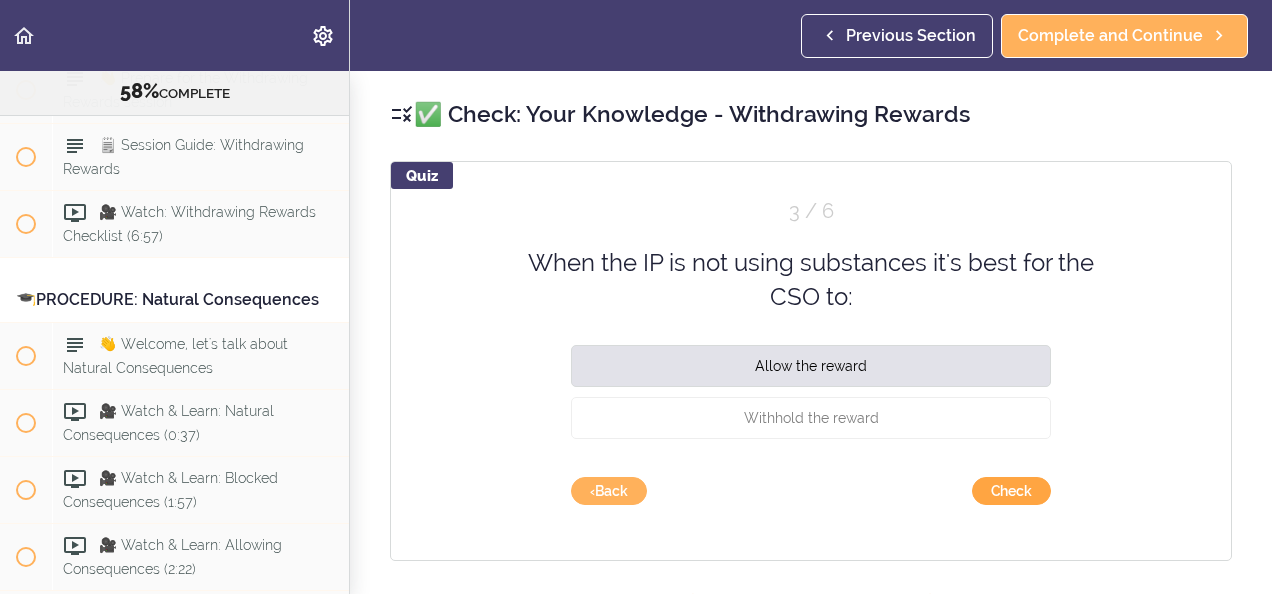 click on "Check" at bounding box center [1011, 491] 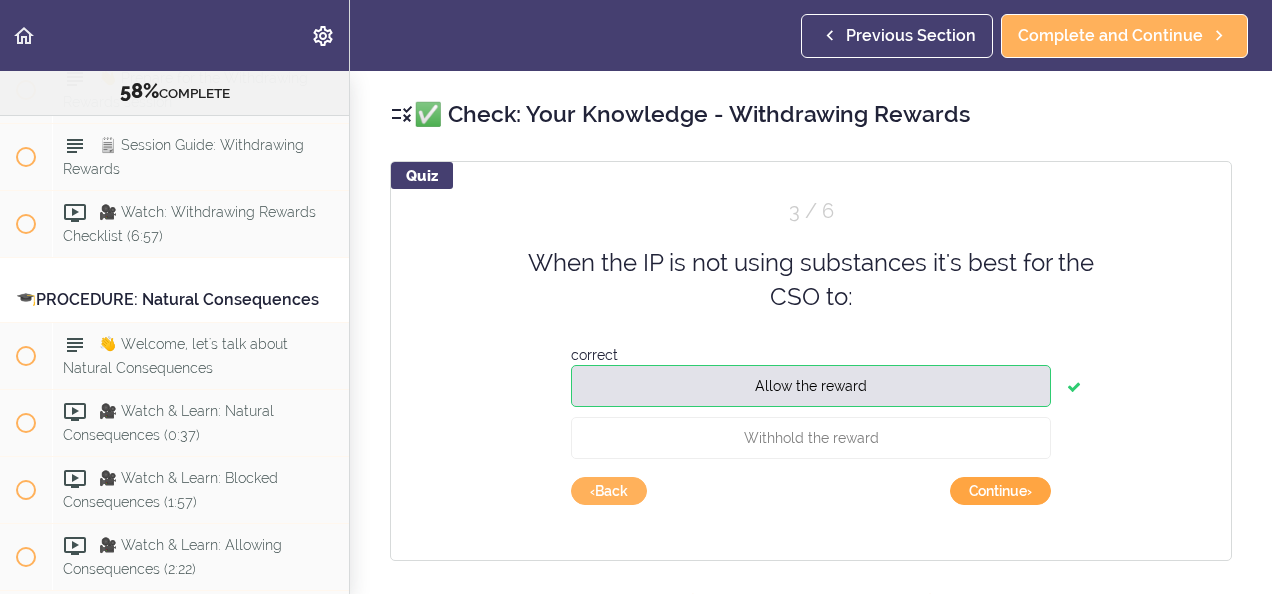 click on "Continue  ›" at bounding box center (1000, 491) 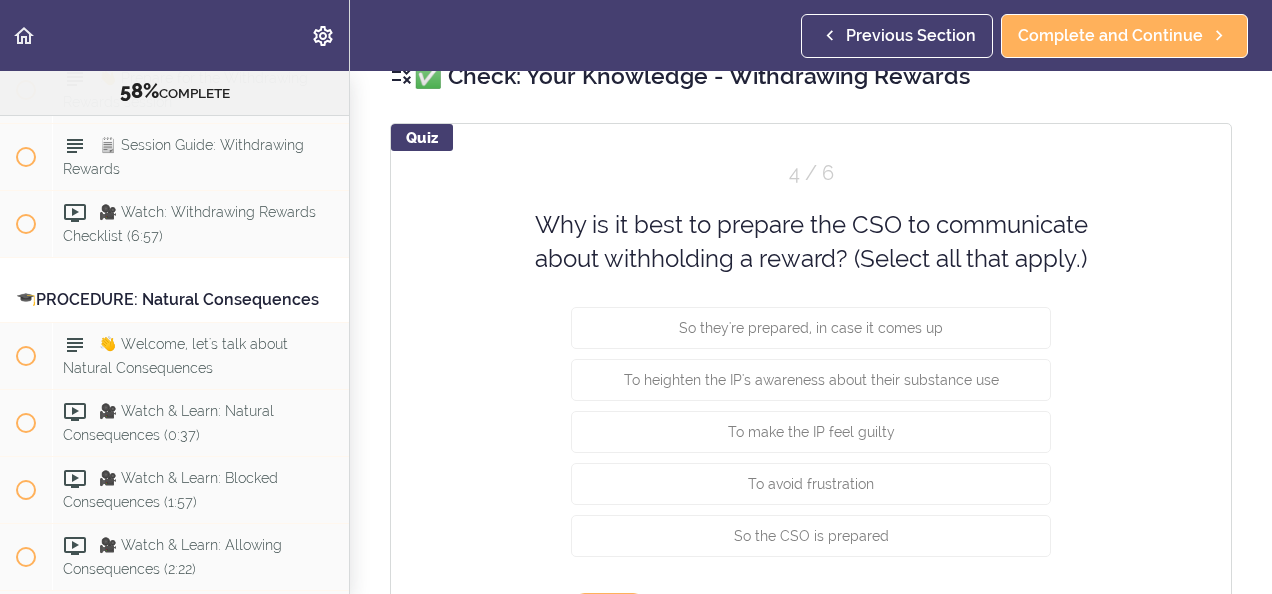 scroll, scrollTop: 44, scrollLeft: 0, axis: vertical 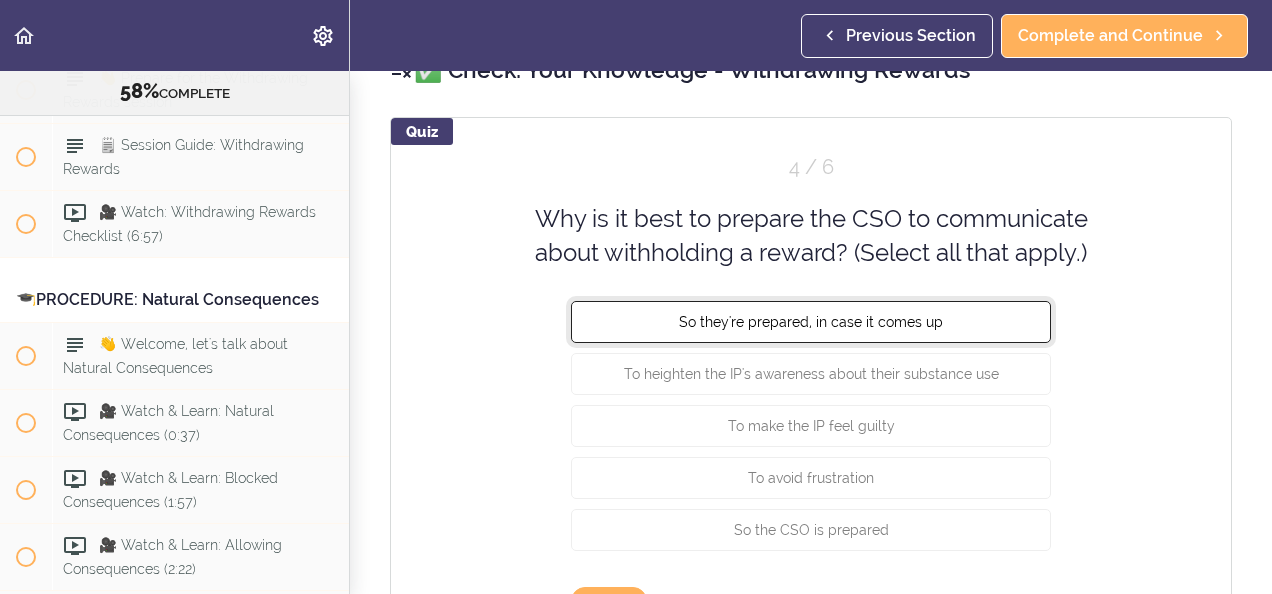 click on "So they're prepared, in case it comes up" at bounding box center (811, 321) 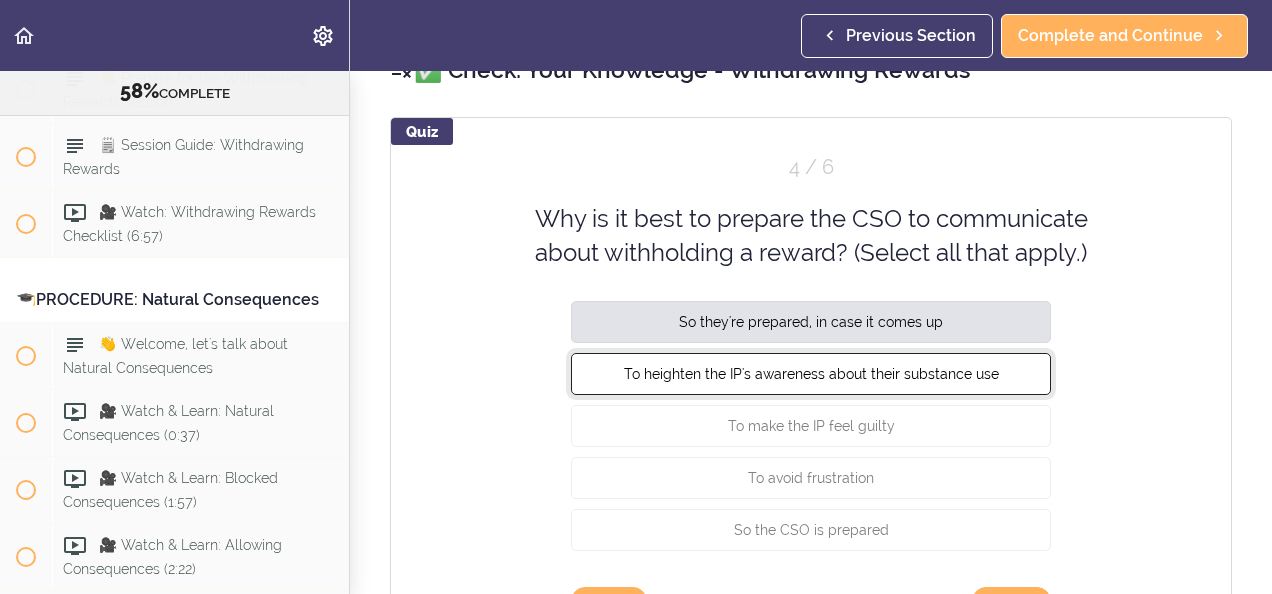 click on "To heighten the IP's awareness about their substance use" at bounding box center (811, 373) 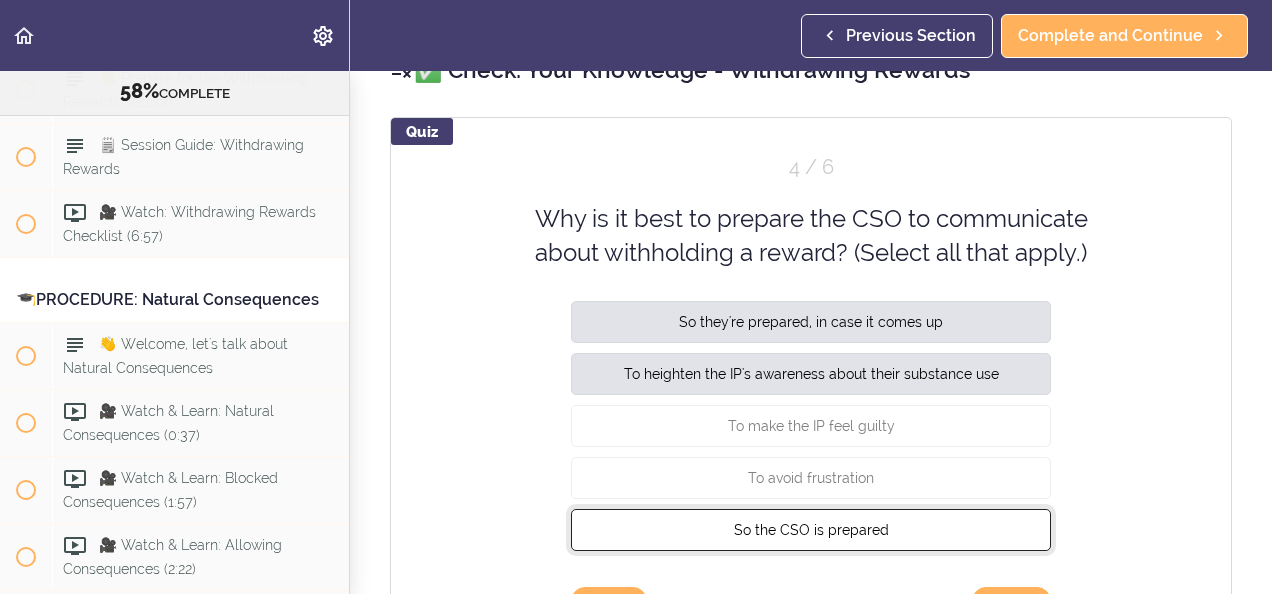 click on "So the CSO is prepared" at bounding box center (811, 529) 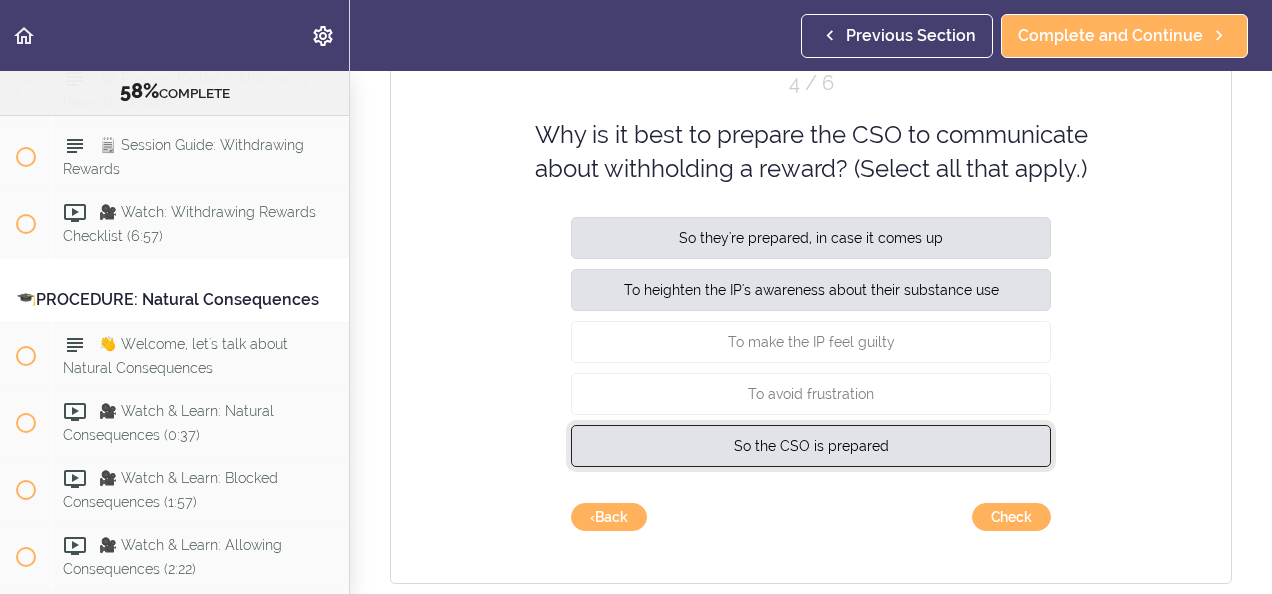 scroll, scrollTop: 135, scrollLeft: 0, axis: vertical 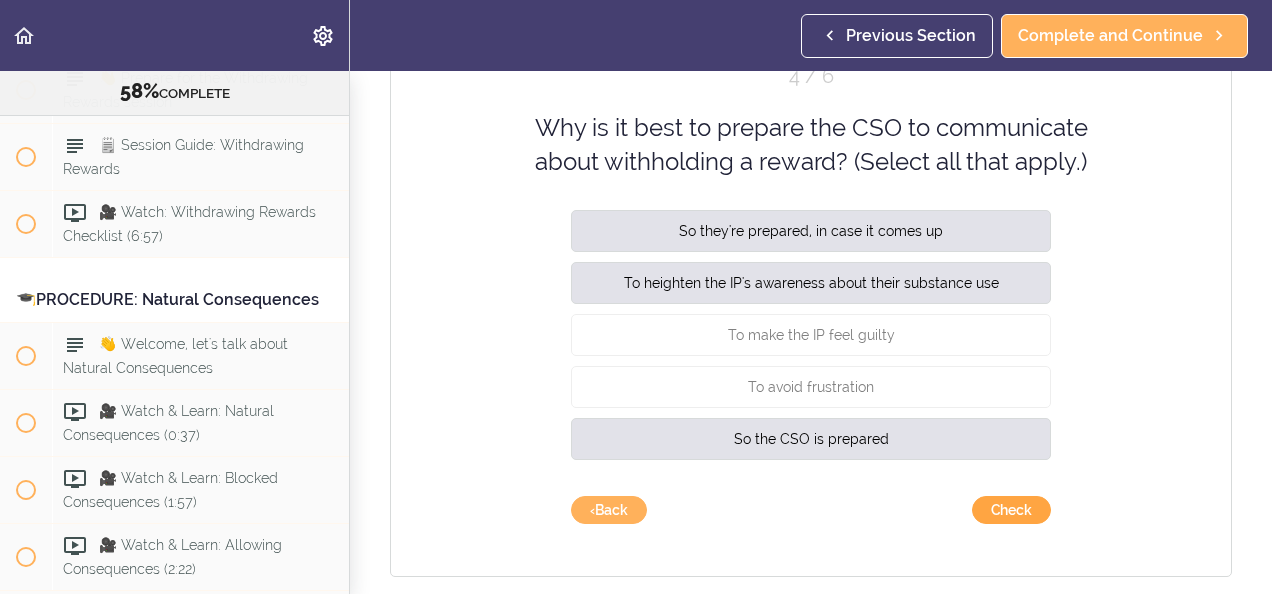 click on "Check" at bounding box center (1011, 510) 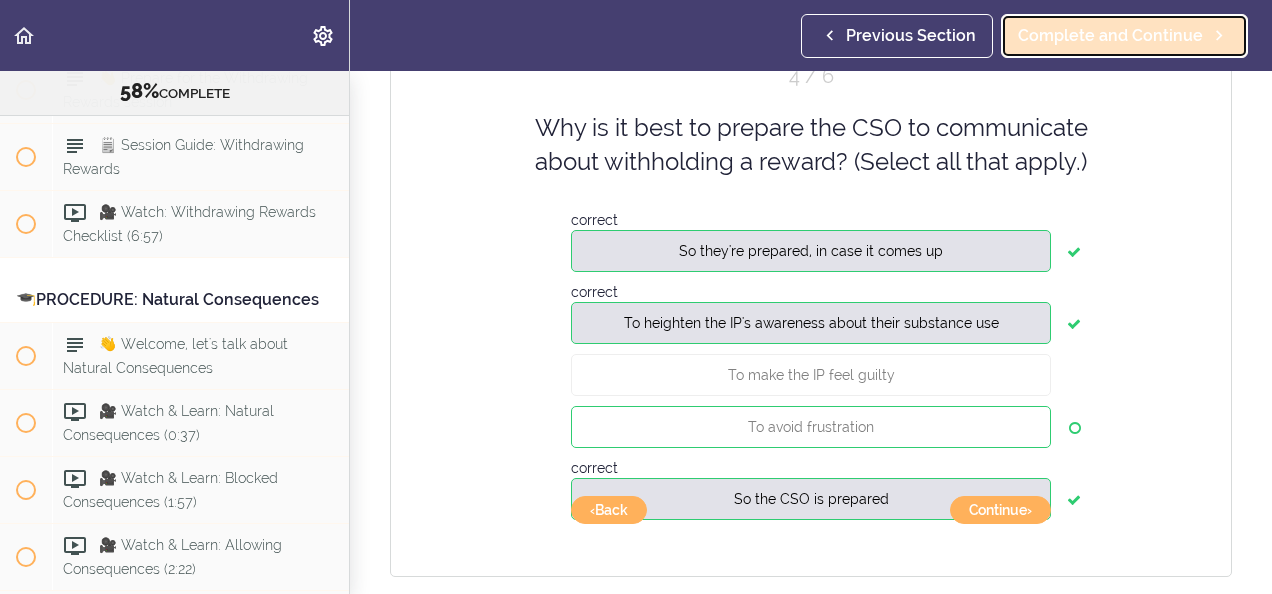 click on "Complete and Continue" at bounding box center (1110, 36) 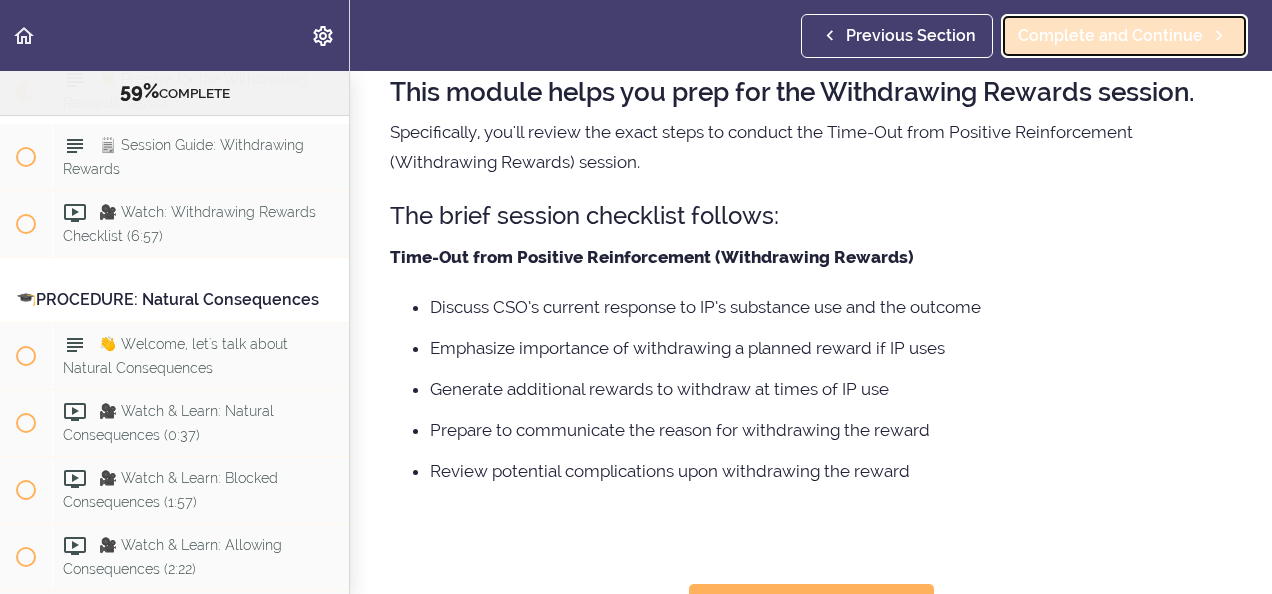 scroll, scrollTop: 0, scrollLeft: 0, axis: both 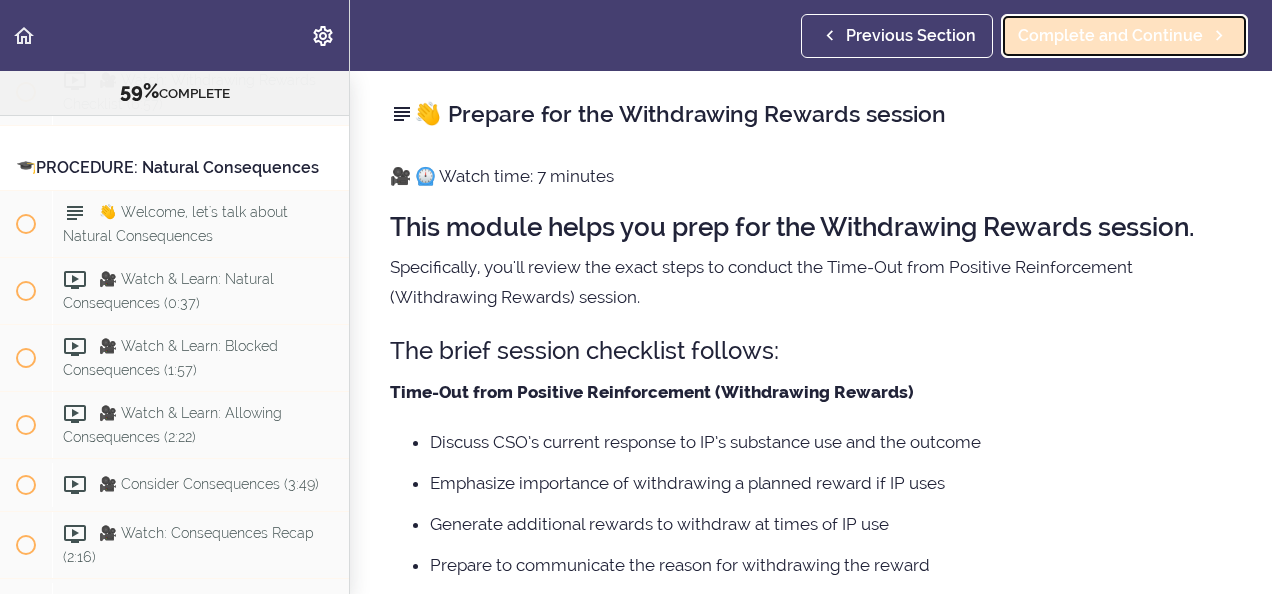 click on "Complete and Continue" at bounding box center (1110, 36) 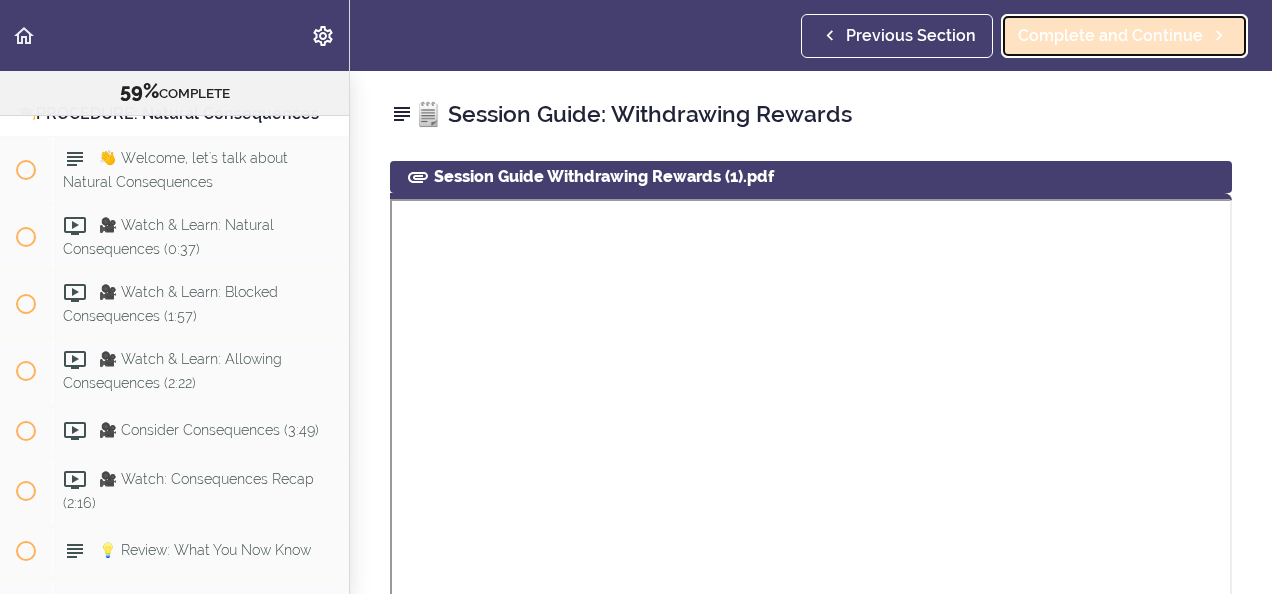 scroll, scrollTop: 8916, scrollLeft: 0, axis: vertical 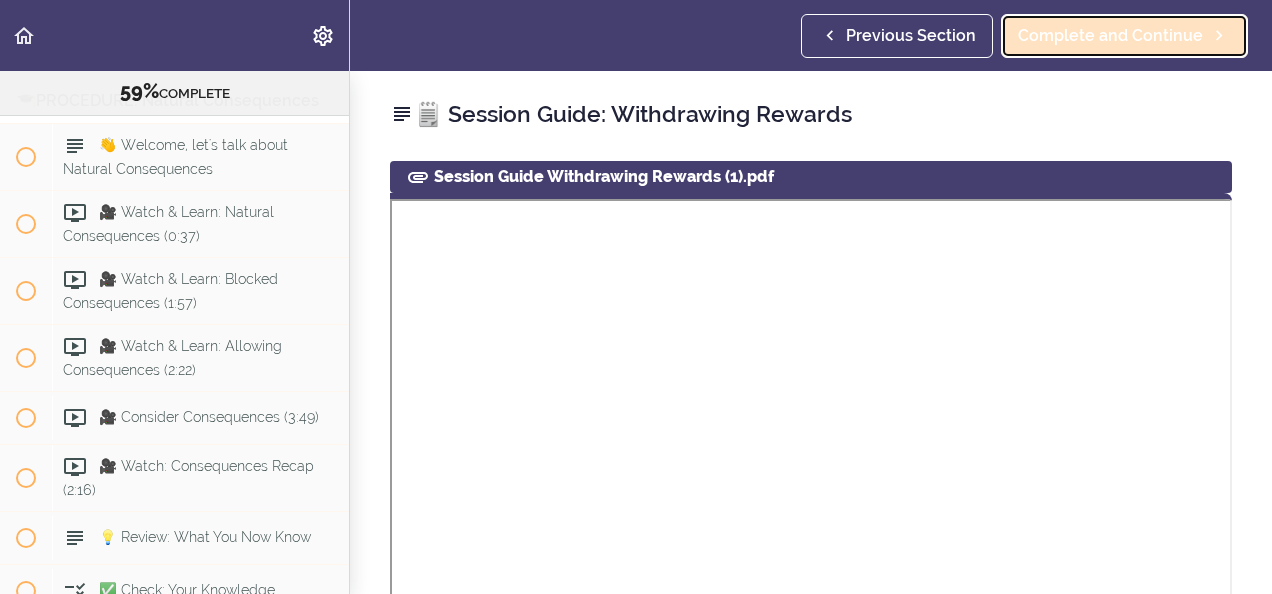 click on "Complete and Continue" at bounding box center (1110, 36) 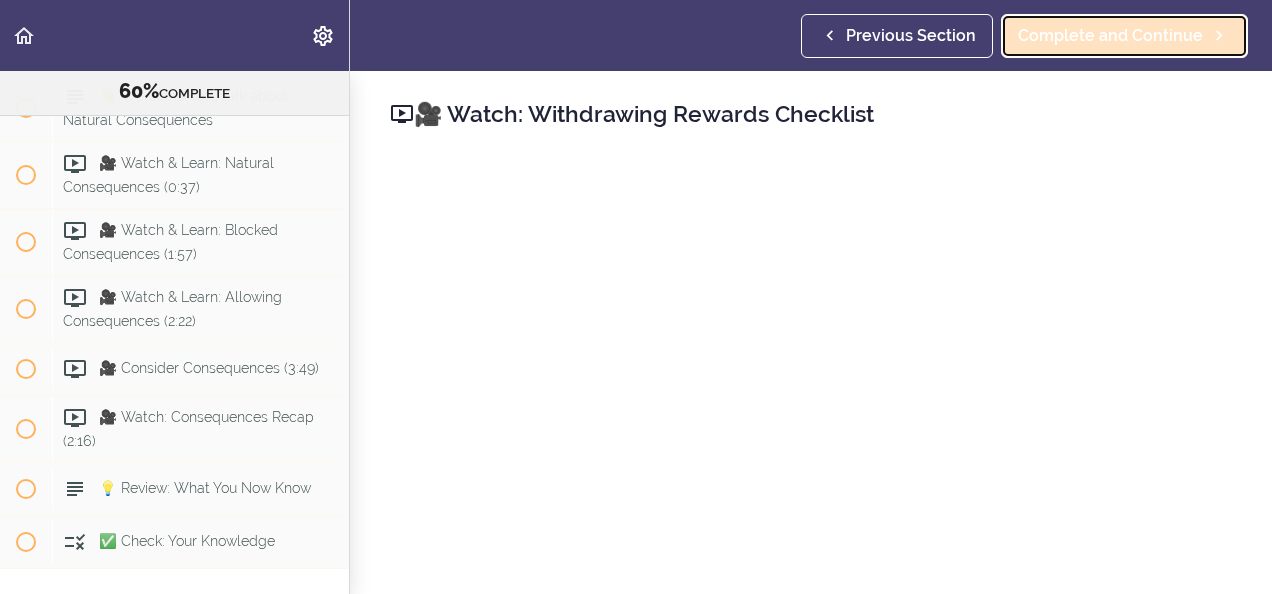 scroll, scrollTop: 8983, scrollLeft: 0, axis: vertical 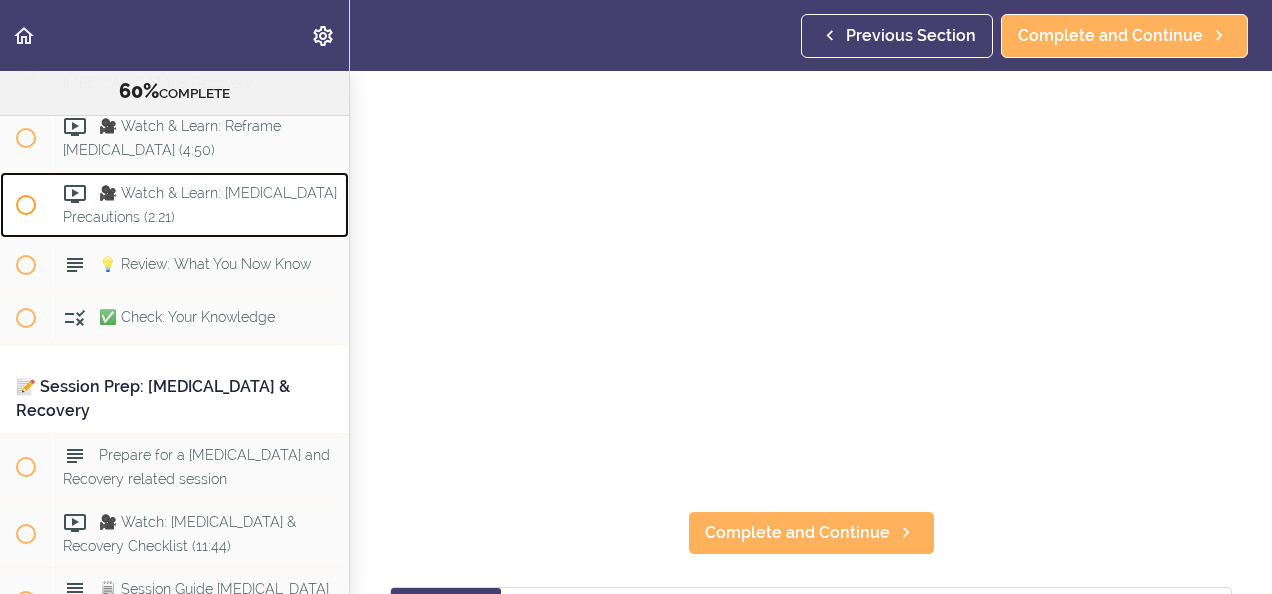 click on "🎥 Watch & Learn: [MEDICAL_DATA] Precautions
(2:21)" at bounding box center (200, 205) 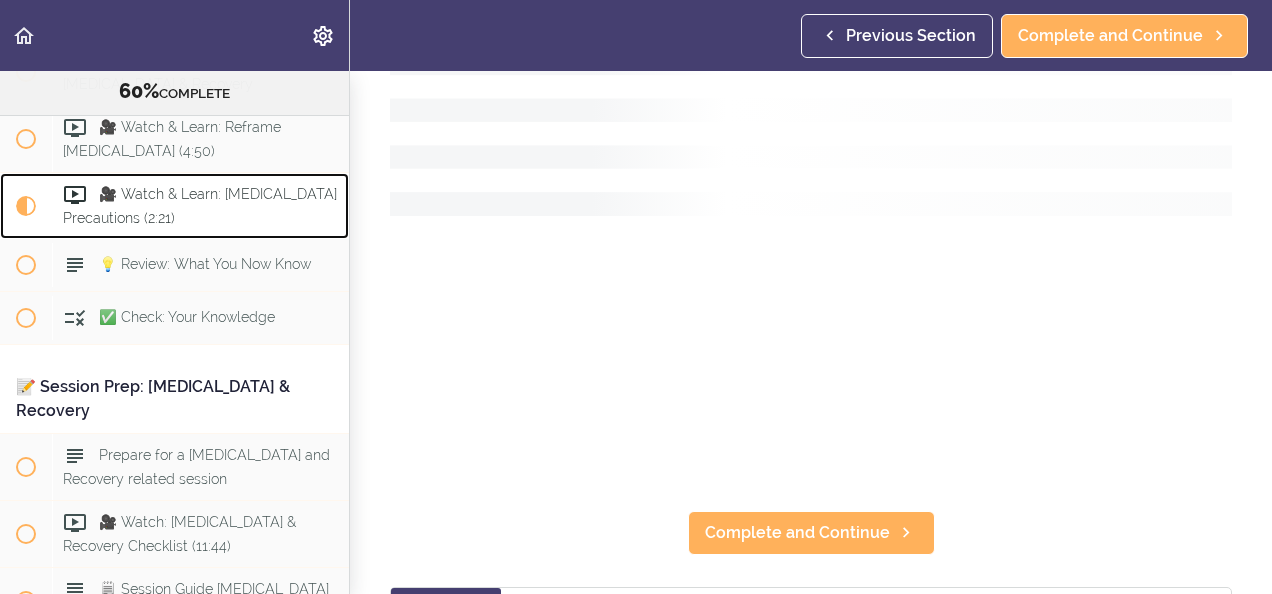 scroll, scrollTop: 0, scrollLeft: 0, axis: both 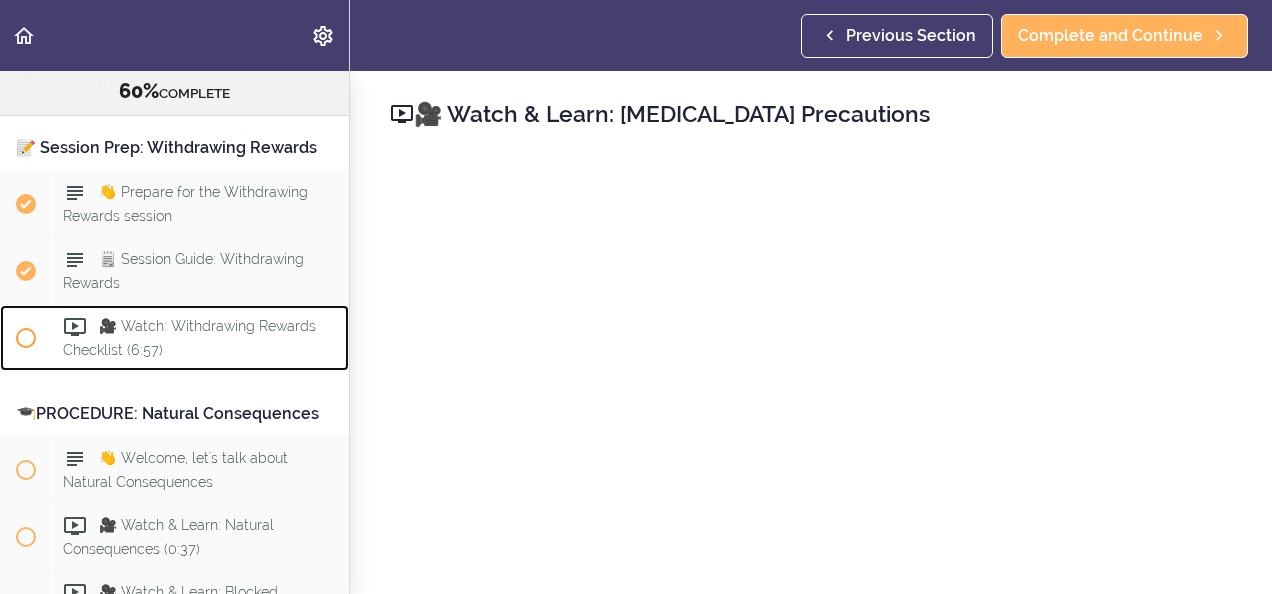 click on "🎥 Watch: Withdrawing Rewards Checklist
(6:57)" at bounding box center [189, 338] 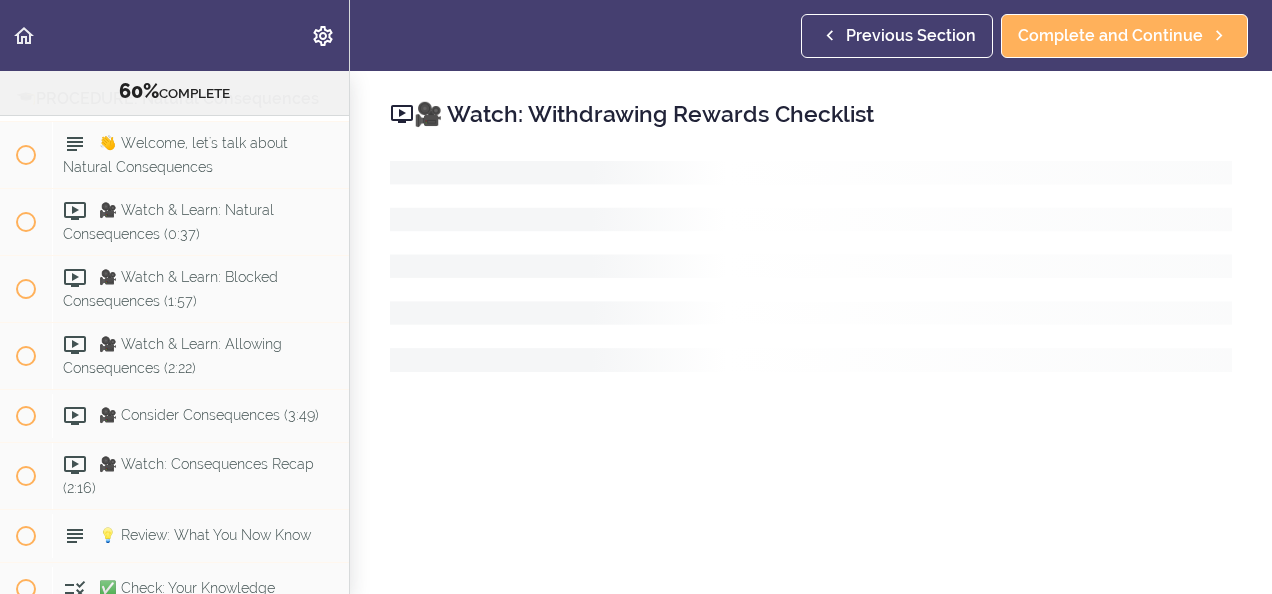 scroll, scrollTop: 8983, scrollLeft: 0, axis: vertical 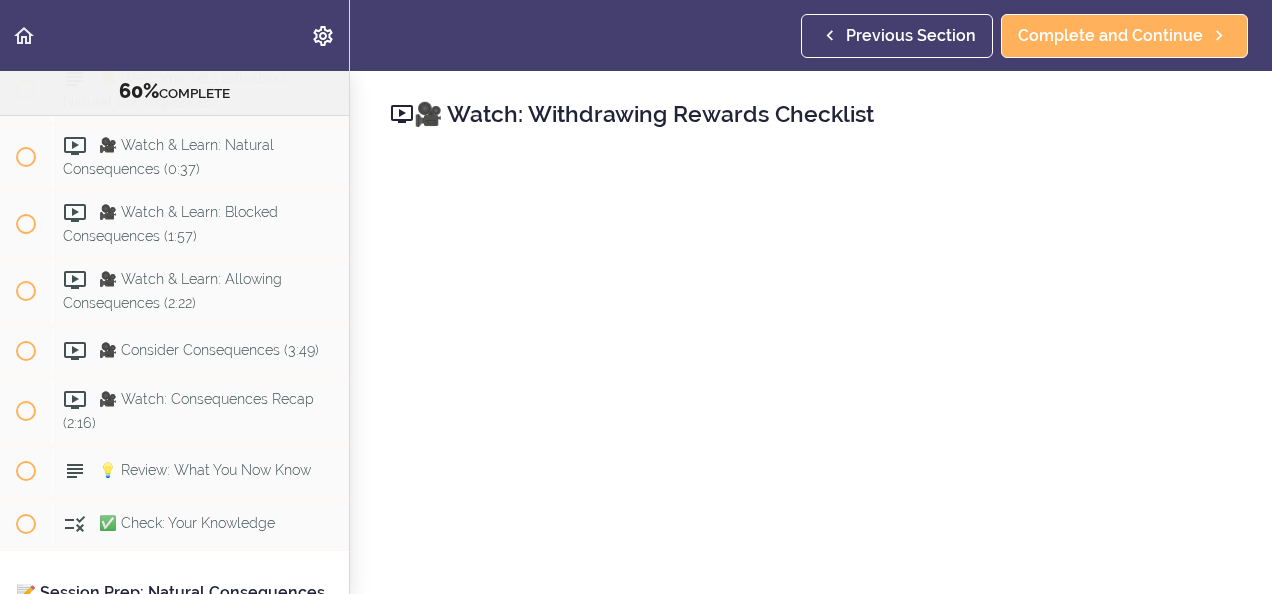 click on "🎥 Watch: Withdrawing Rewards Checklist
(6:57)" at bounding box center [189, -41] 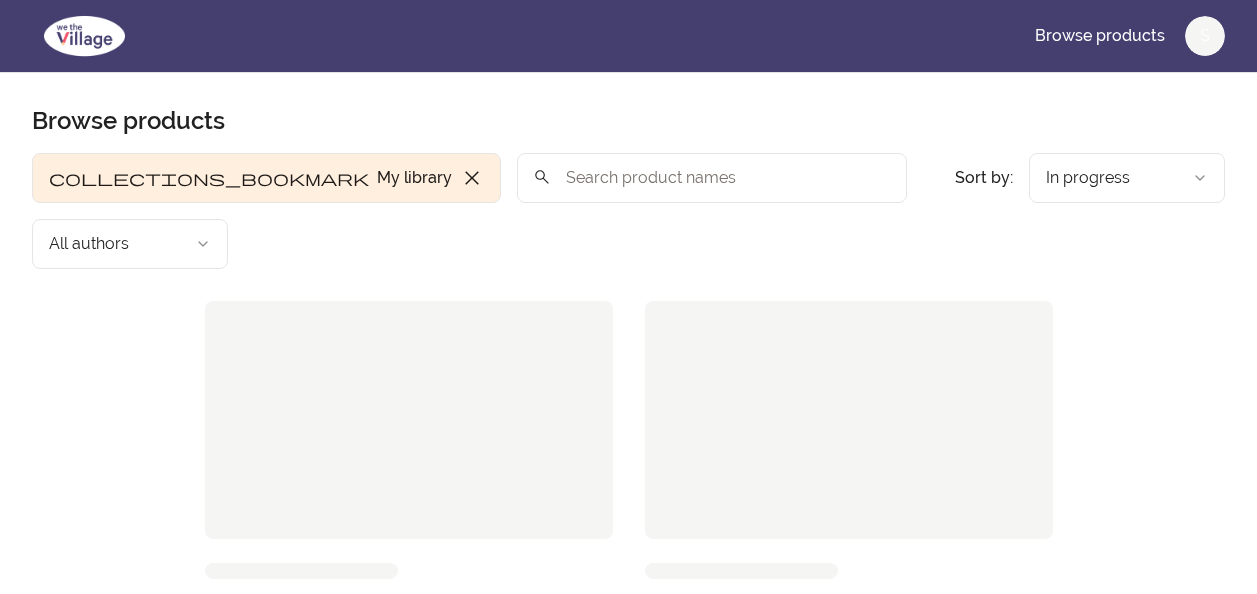scroll, scrollTop: 0, scrollLeft: 0, axis: both 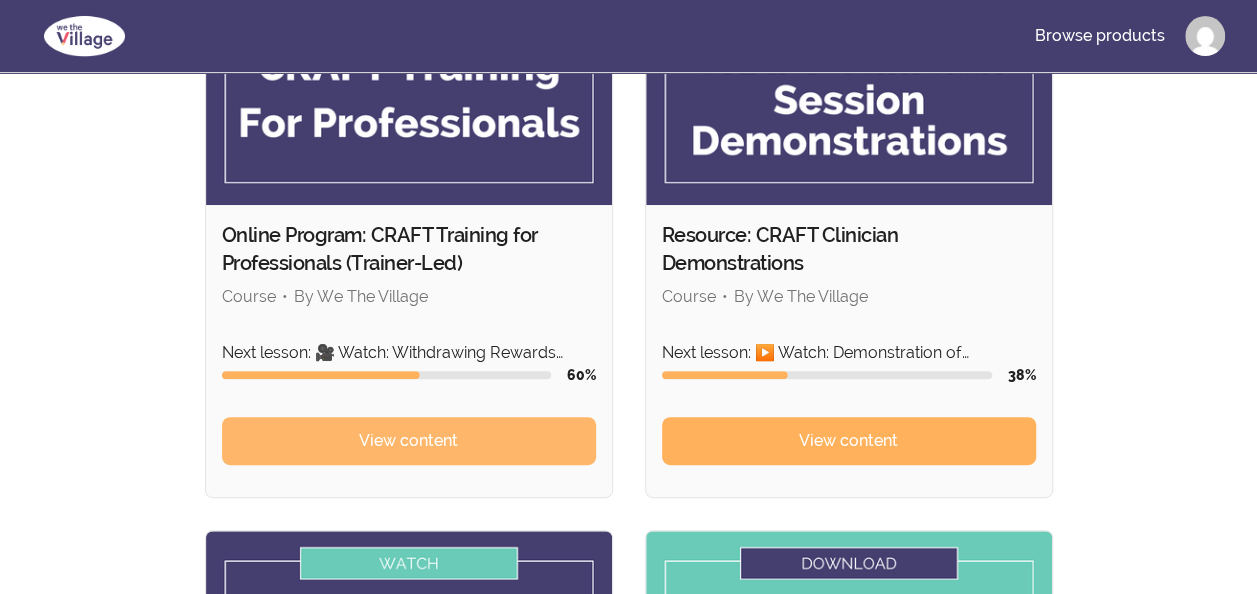 click on "View content" at bounding box center (408, 441) 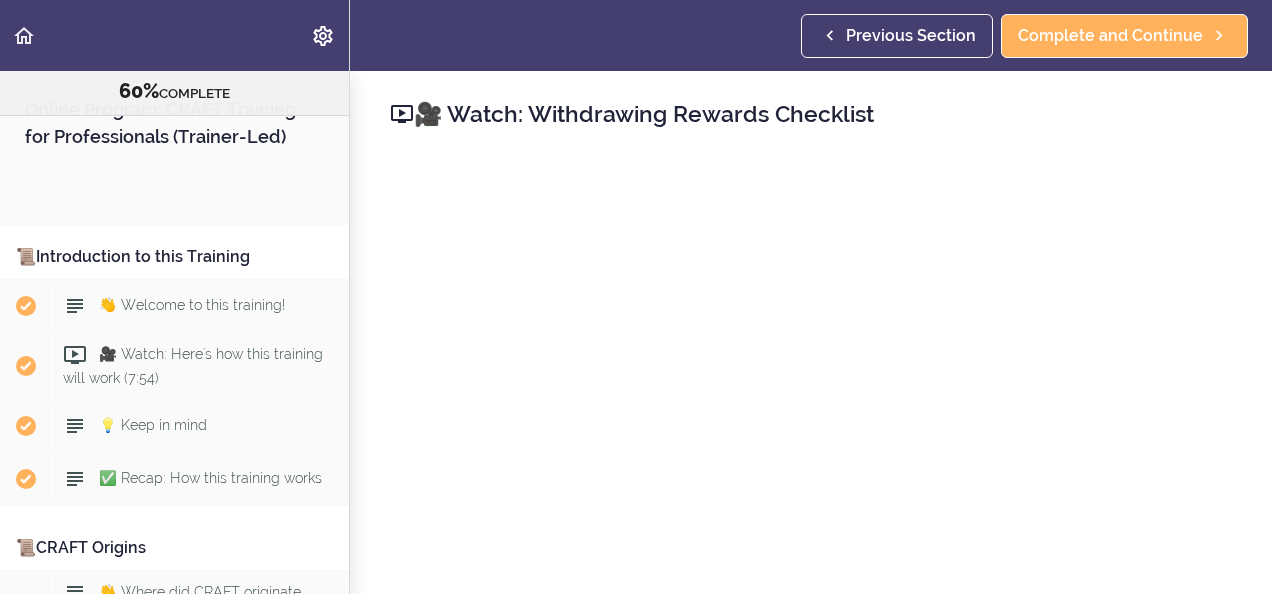 scroll, scrollTop: 0, scrollLeft: 0, axis: both 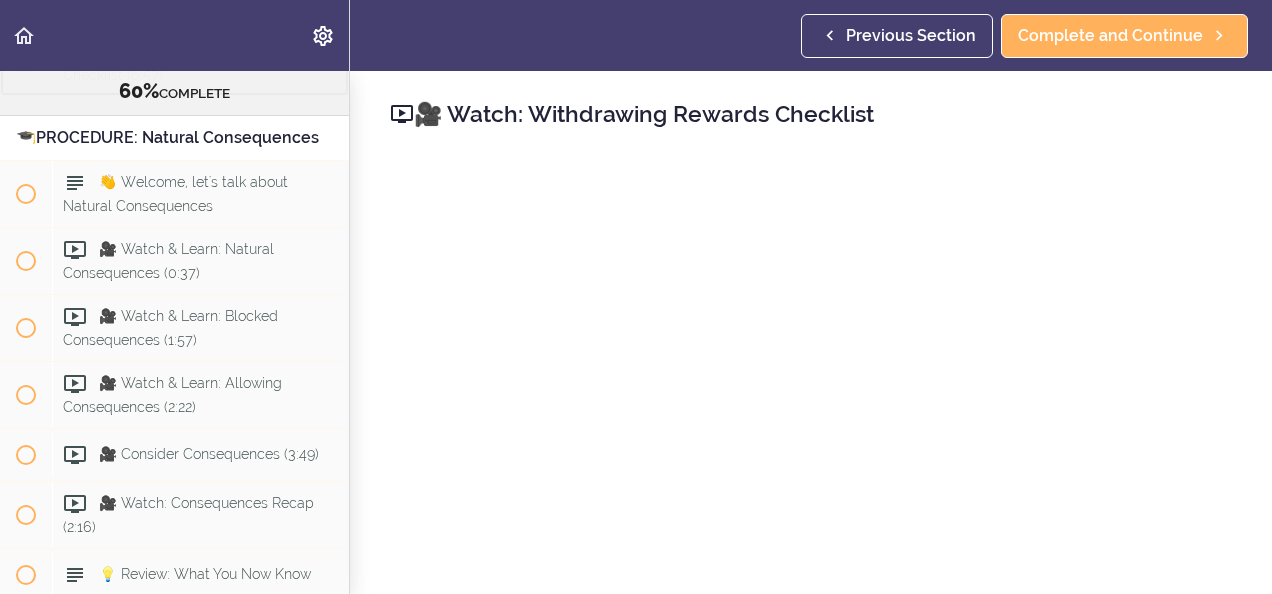 click on "🎥 Watch: Withdrawing Rewards Checklist
(6:57)" at bounding box center (189, 63) 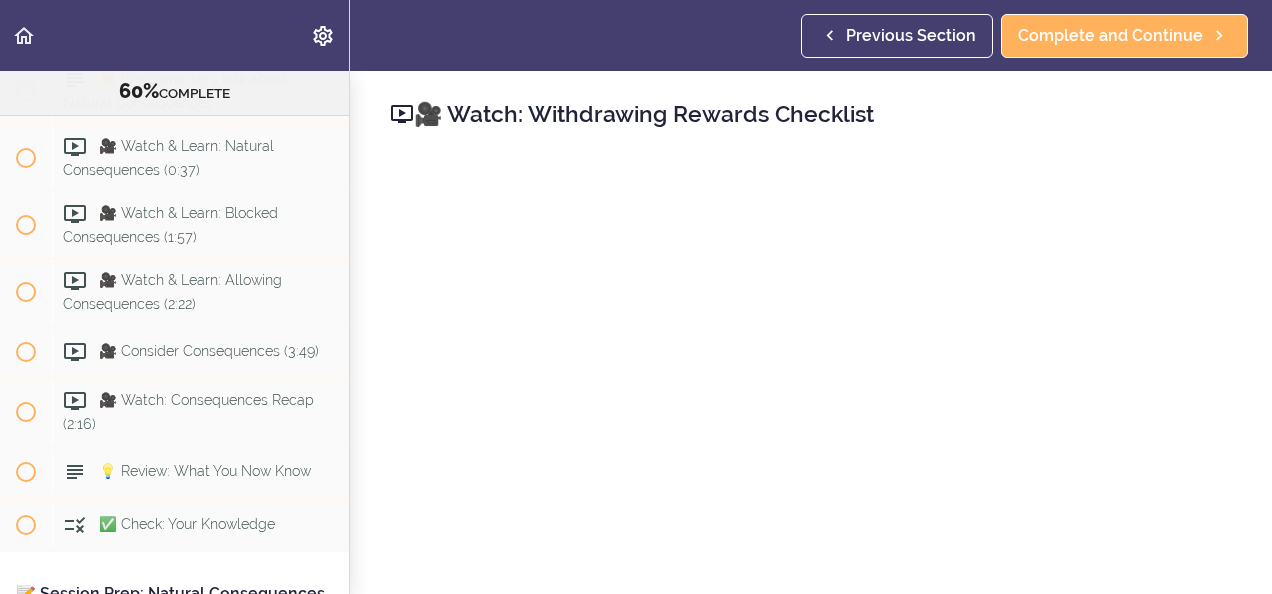 scroll, scrollTop: 8983, scrollLeft: 0, axis: vertical 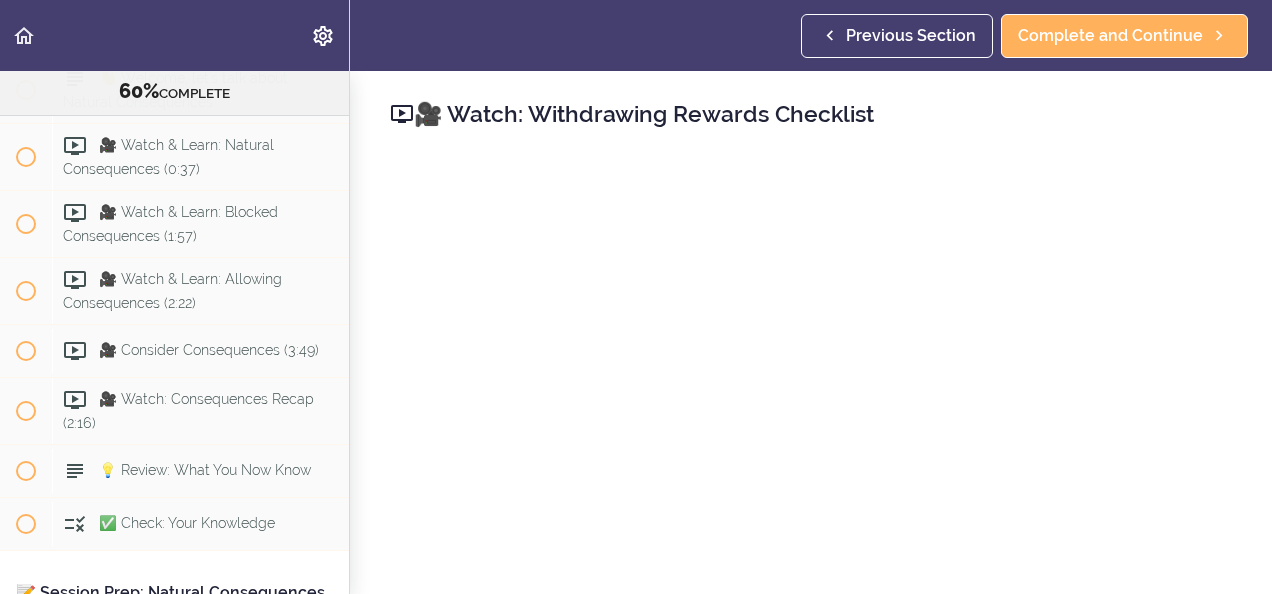 click on "🎥 Watch: Withdrawing Rewards Checklist
(6:57)" at bounding box center [189, -41] 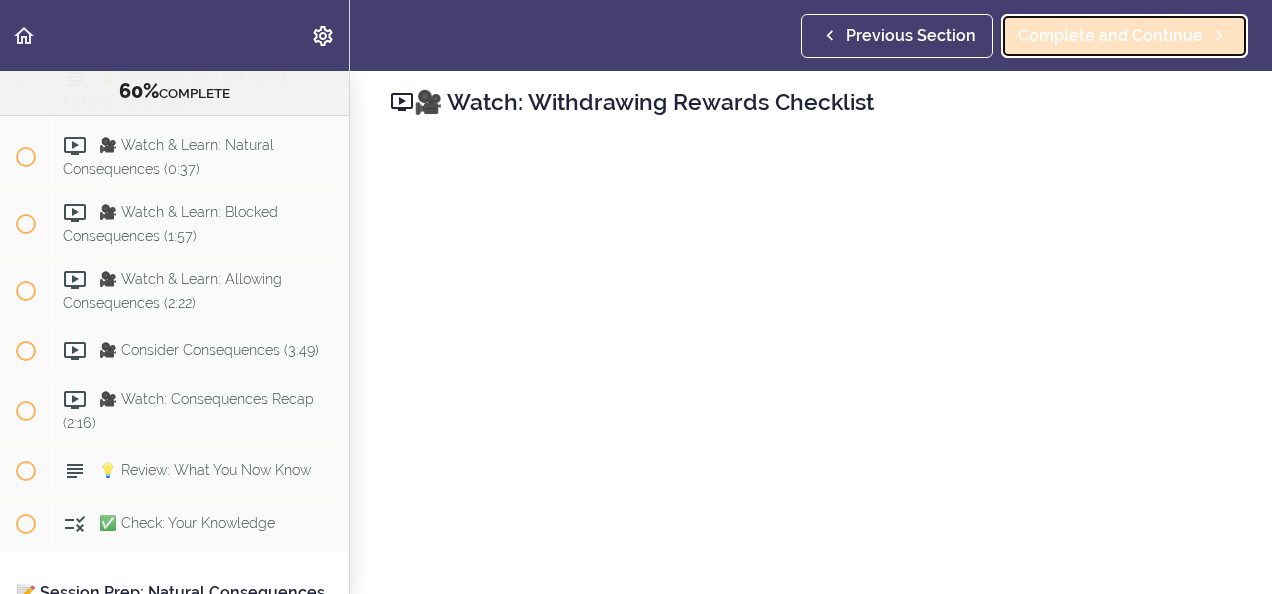 click on "Complete and Continue" at bounding box center [1110, 36] 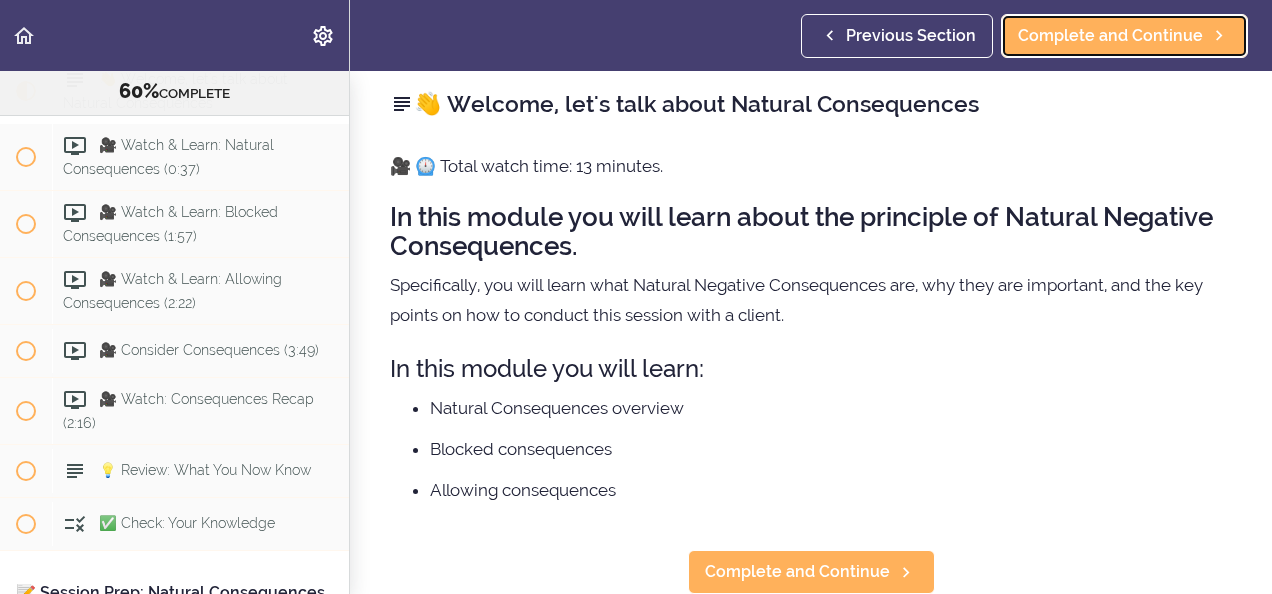 scroll, scrollTop: 0, scrollLeft: 0, axis: both 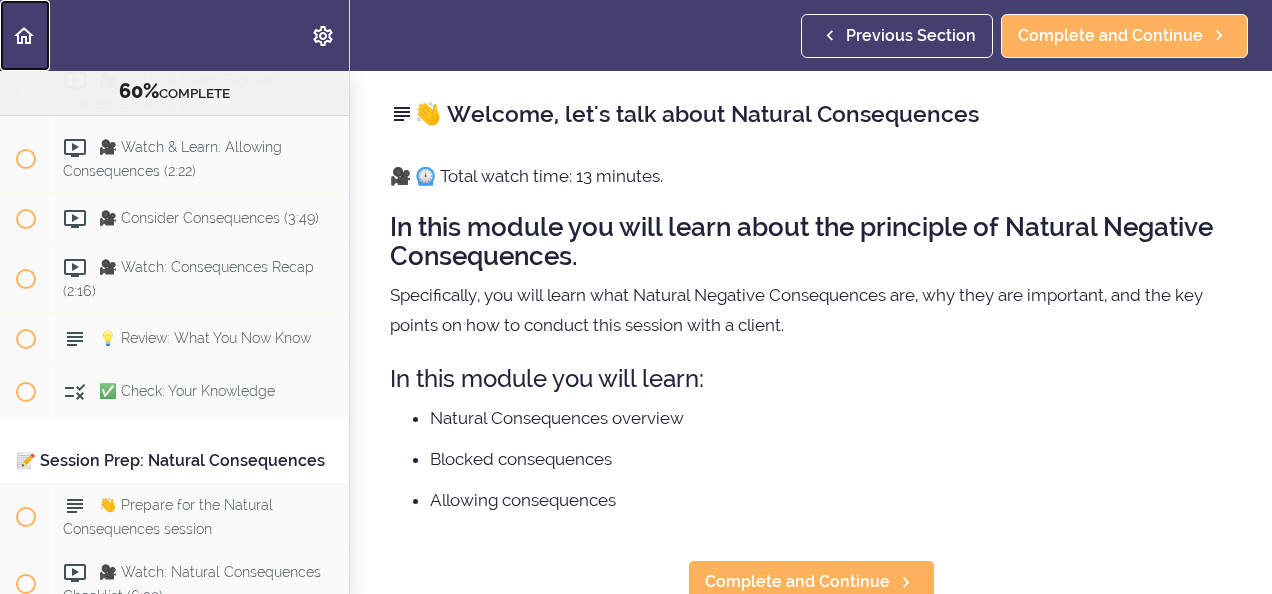 click 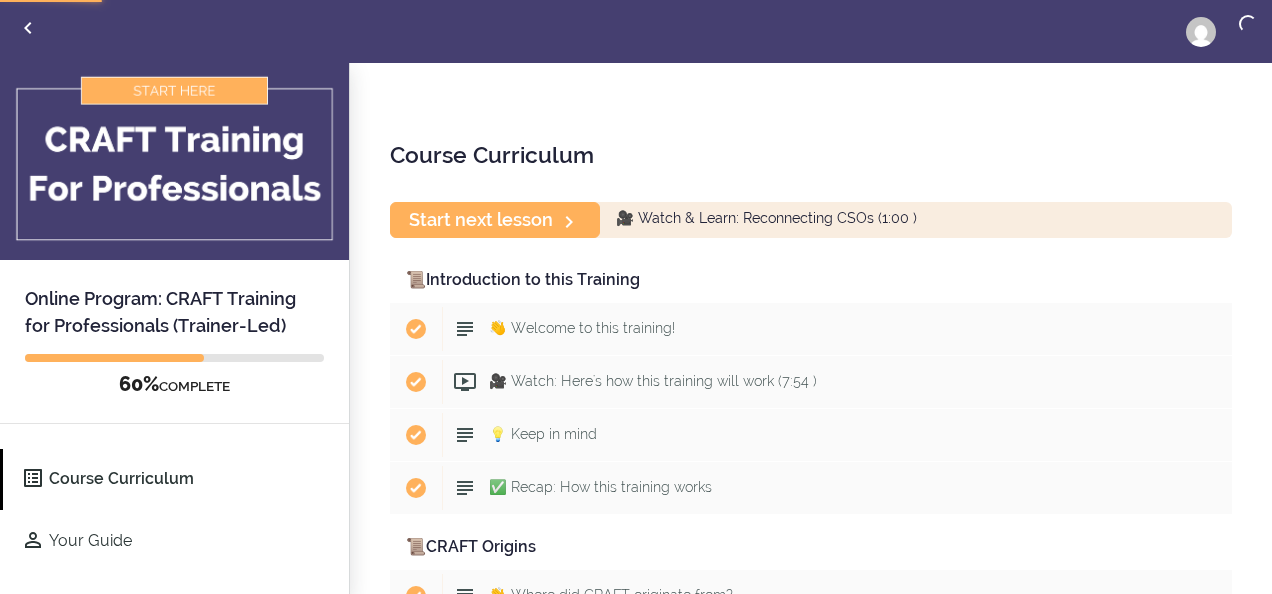 scroll, scrollTop: 0, scrollLeft: 0, axis: both 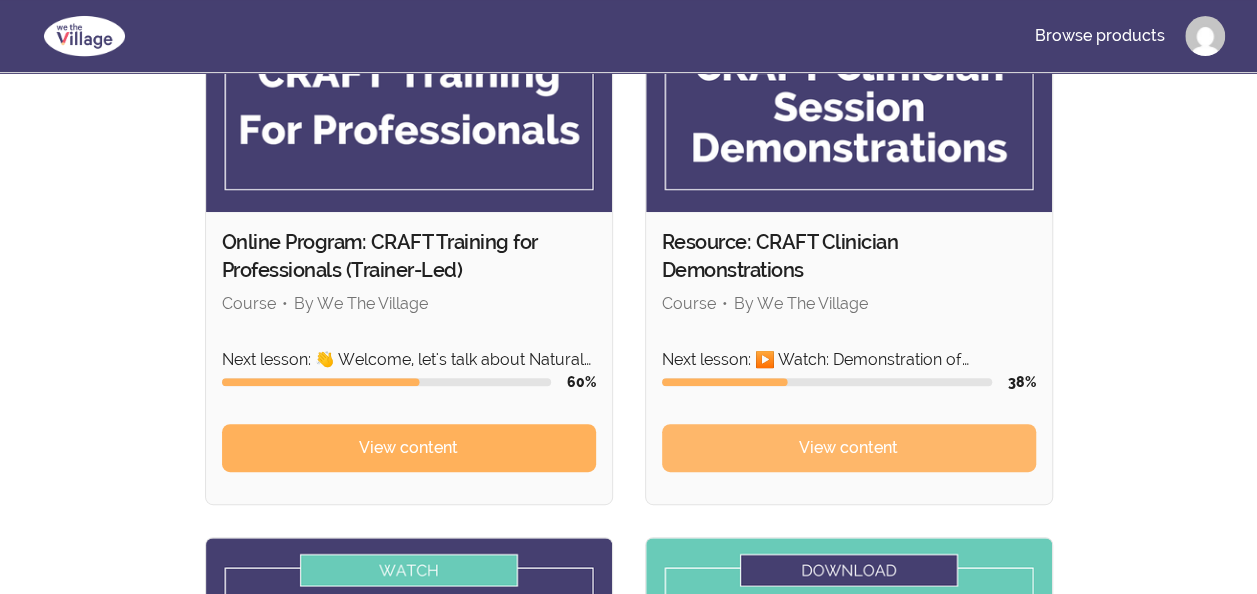 click on "View content" at bounding box center [848, 448] 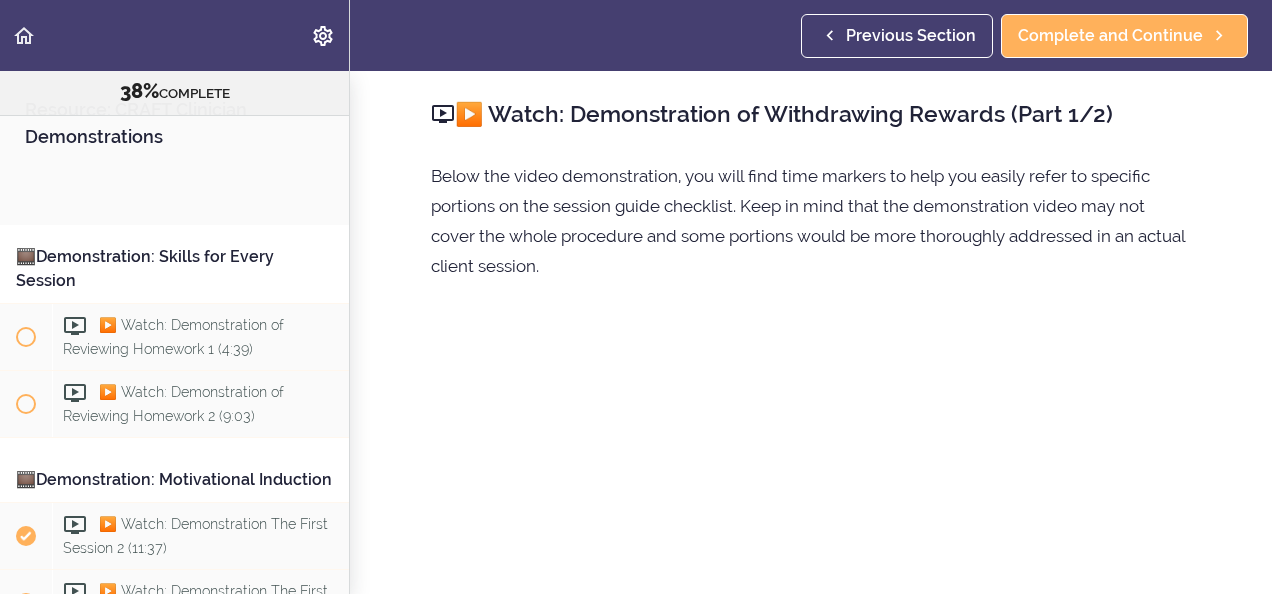 scroll, scrollTop: 0, scrollLeft: 0, axis: both 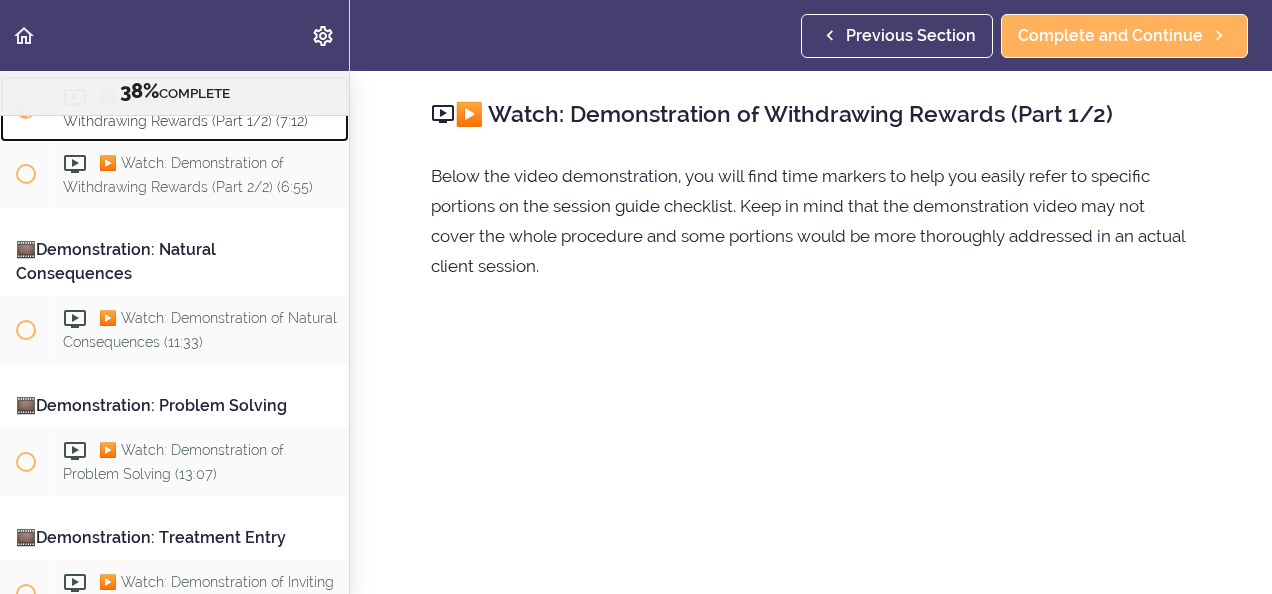 click on "▶️ Watch: Demonstration of Withdrawing Rewards (Part 1/2)
(7:12)" at bounding box center [200, 109] 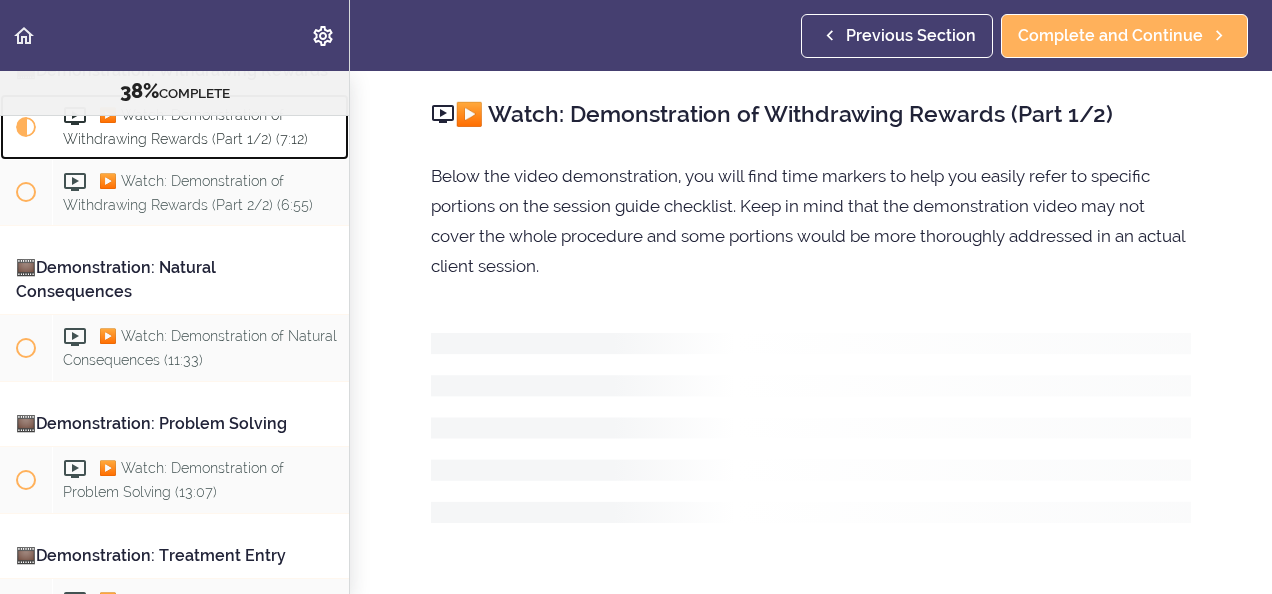 scroll, scrollTop: 1335, scrollLeft: 0, axis: vertical 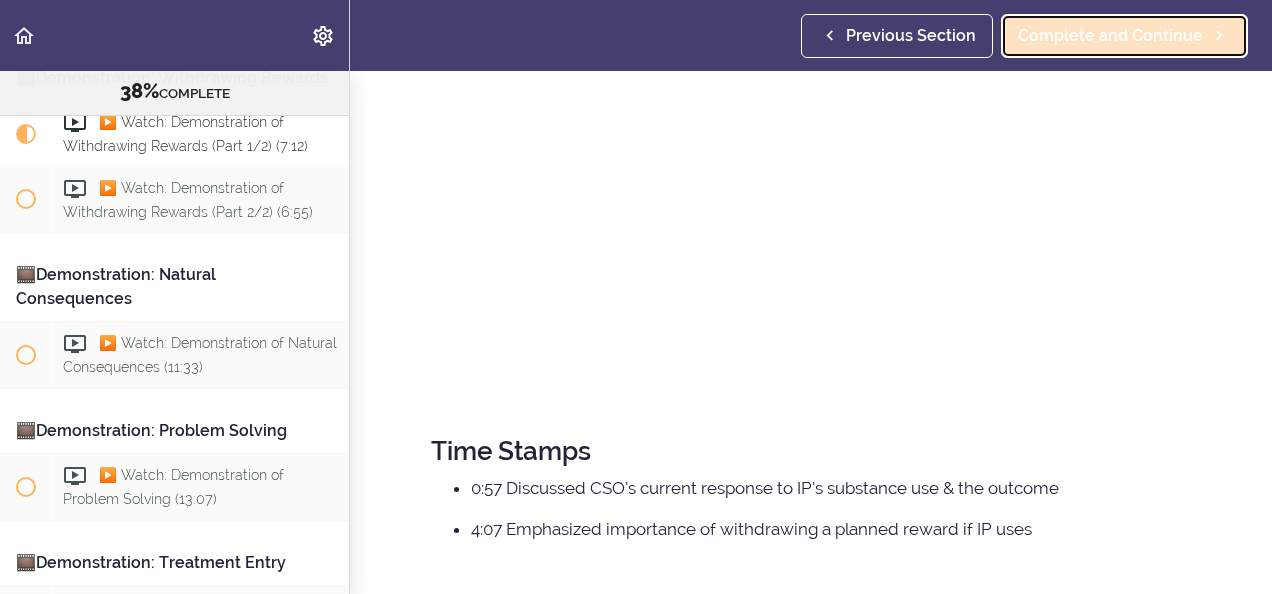 click on "Complete and Continue" at bounding box center (1110, 36) 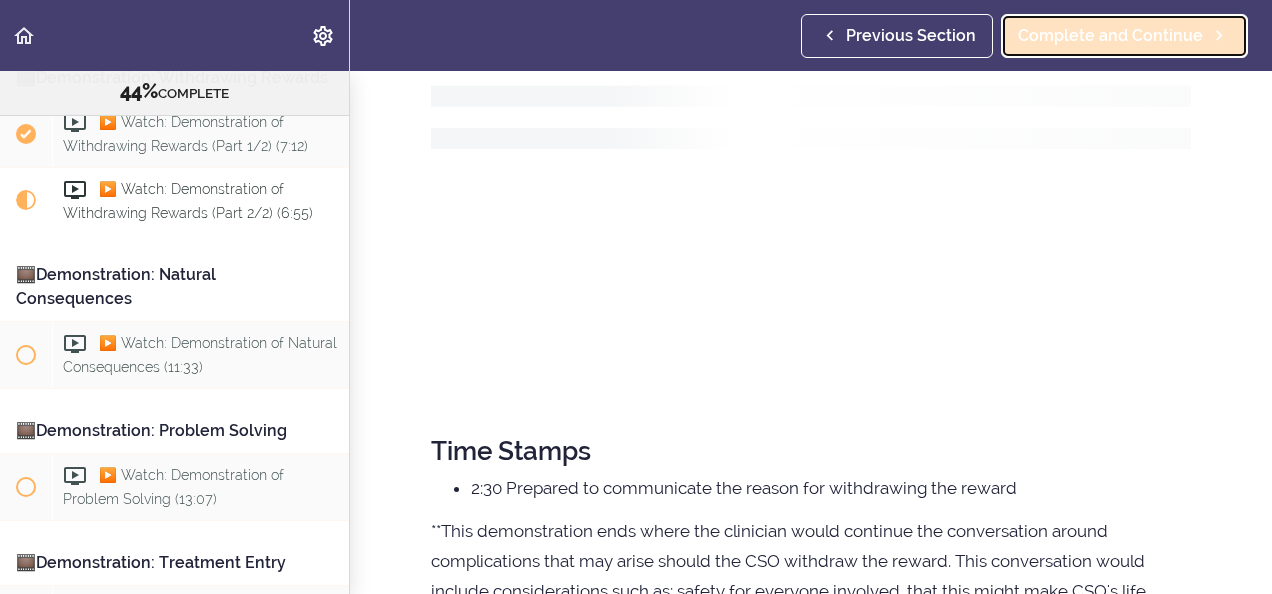scroll, scrollTop: 0, scrollLeft: 0, axis: both 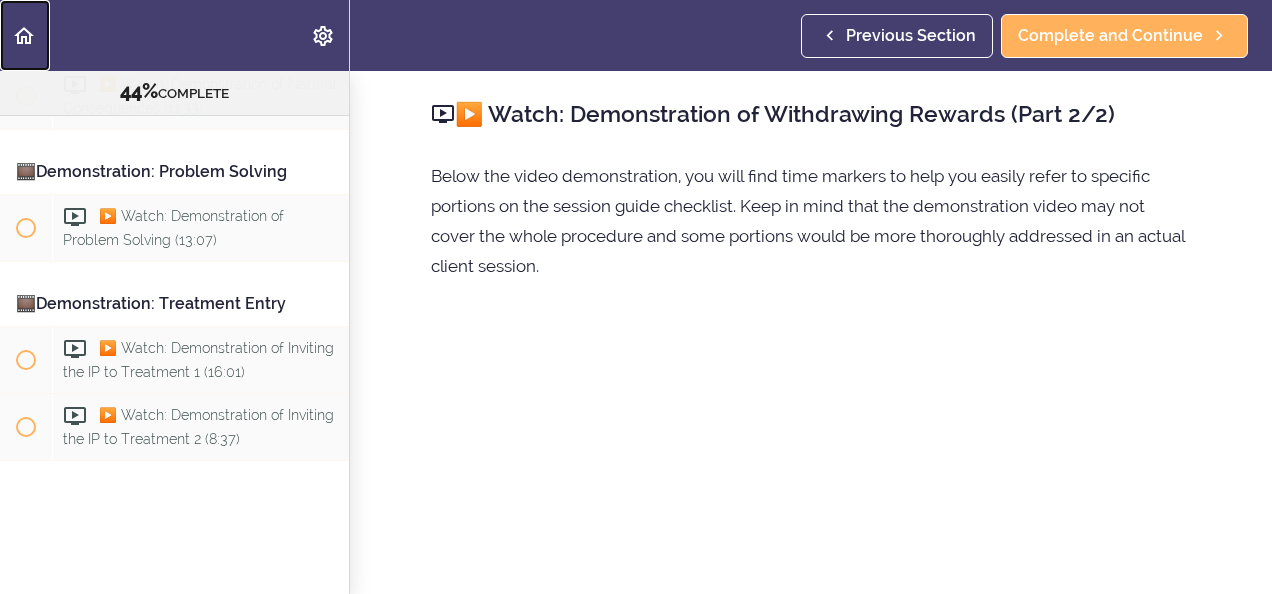 click at bounding box center [25, 35] 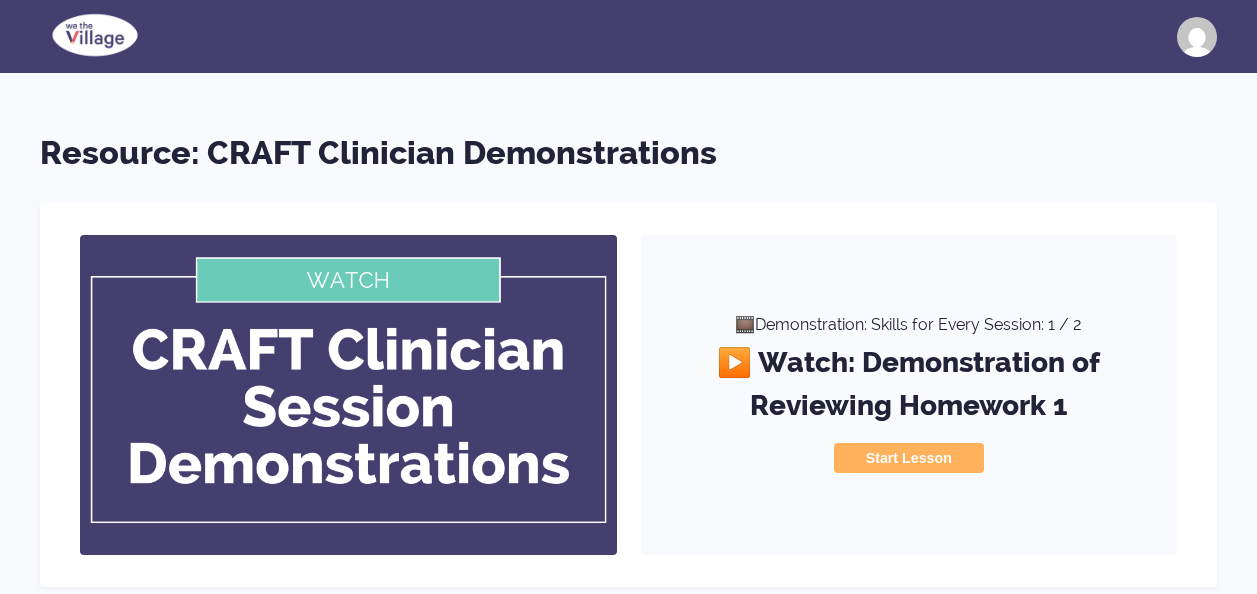 scroll, scrollTop: 0, scrollLeft: 0, axis: both 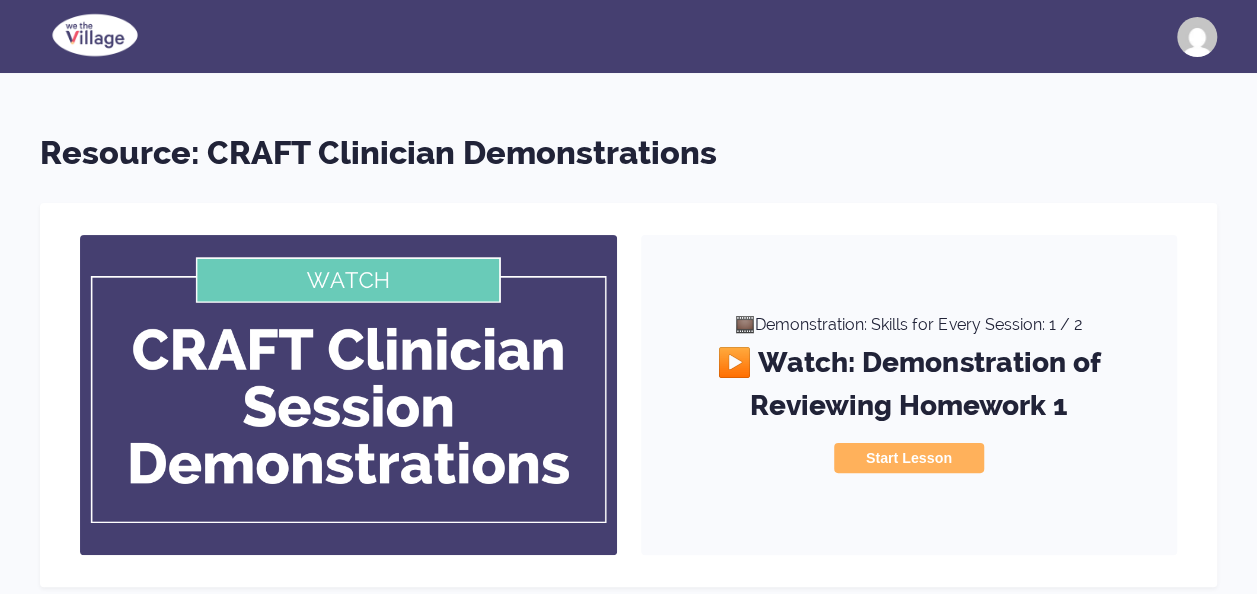 click at bounding box center (95, 35) 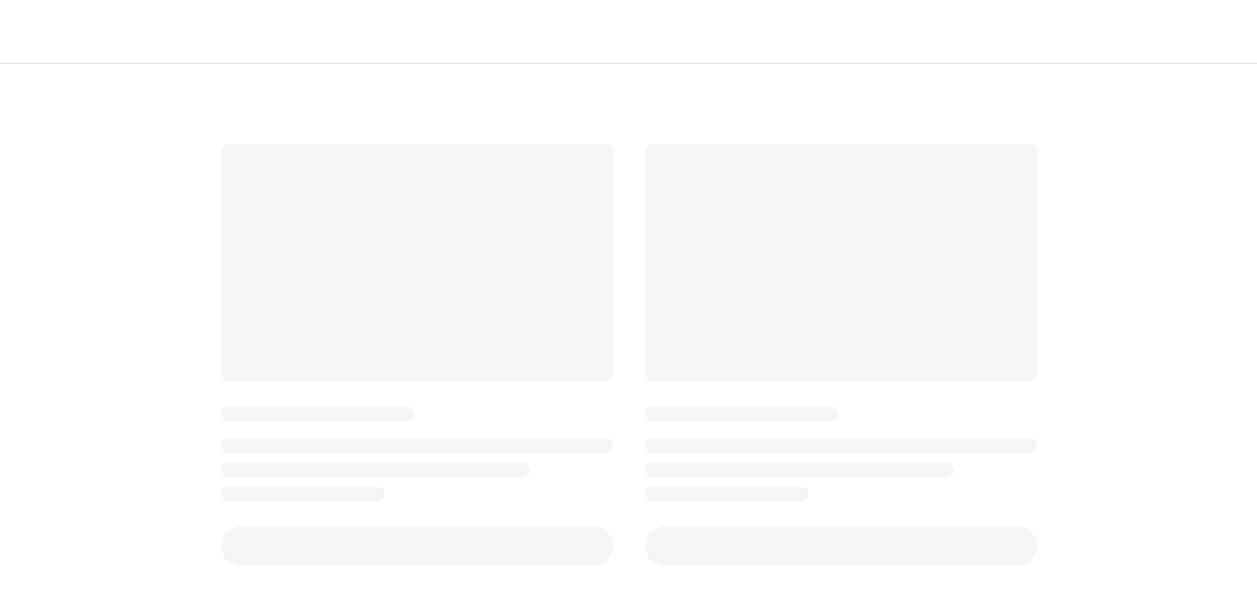 scroll, scrollTop: 0, scrollLeft: 0, axis: both 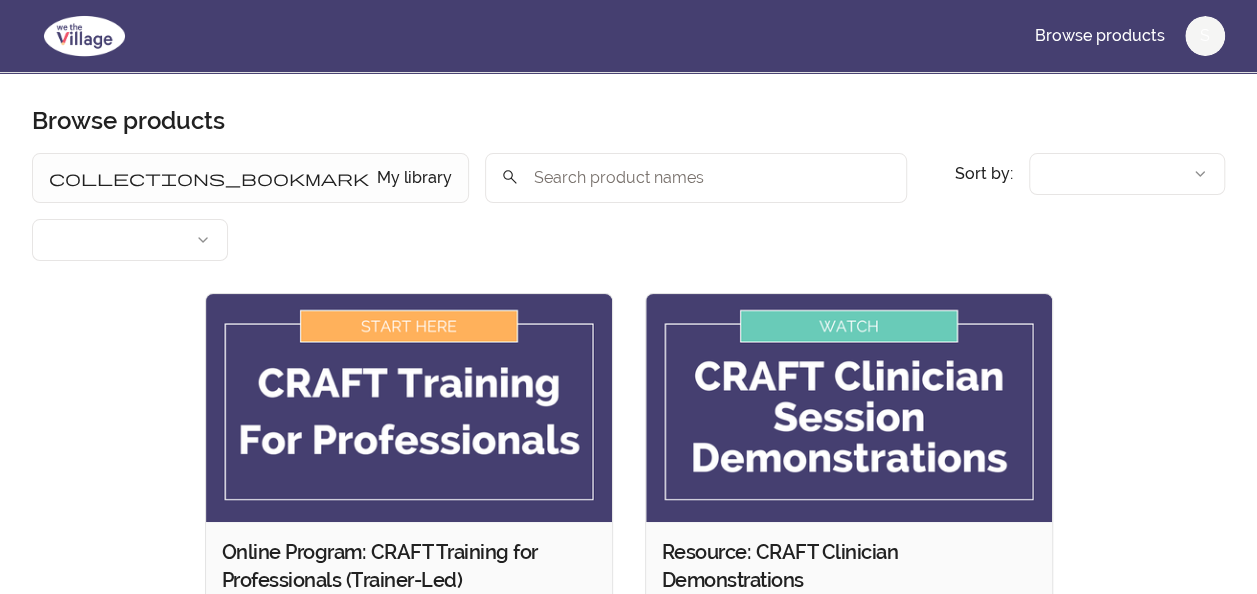 type 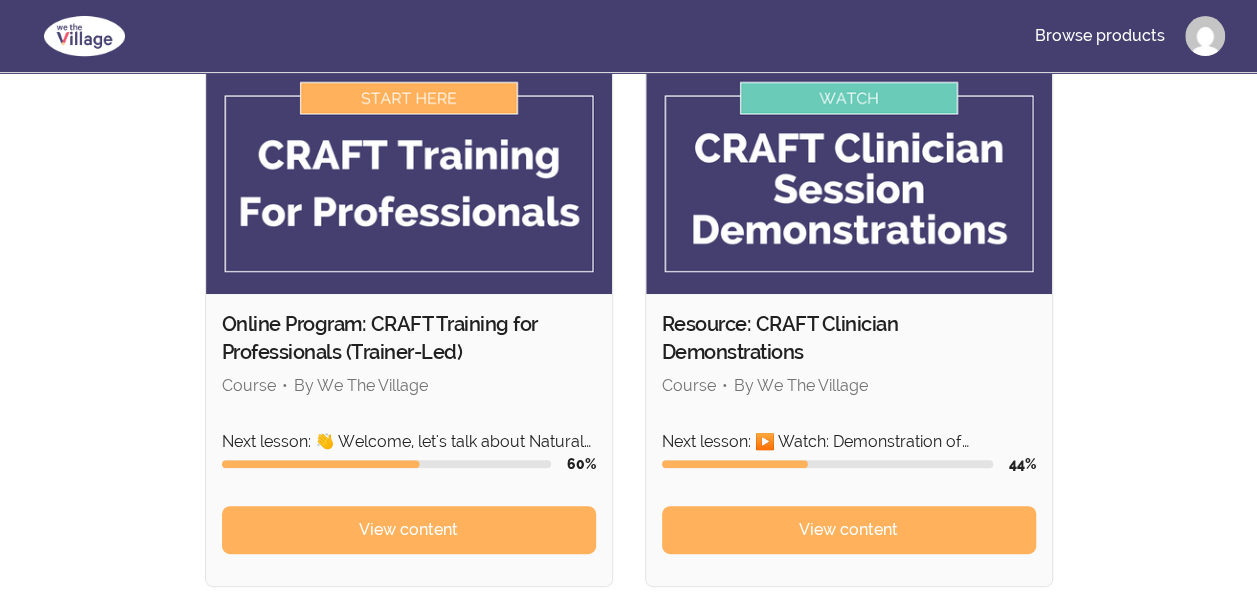 scroll, scrollTop: 296, scrollLeft: 0, axis: vertical 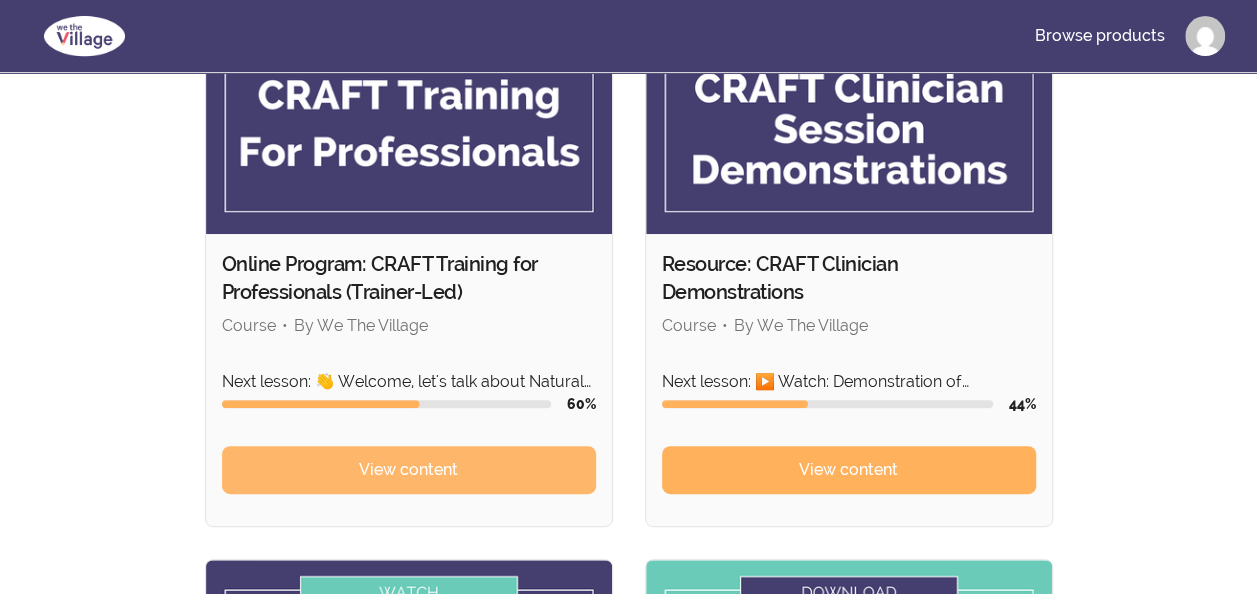 click on "View content" at bounding box center [408, 470] 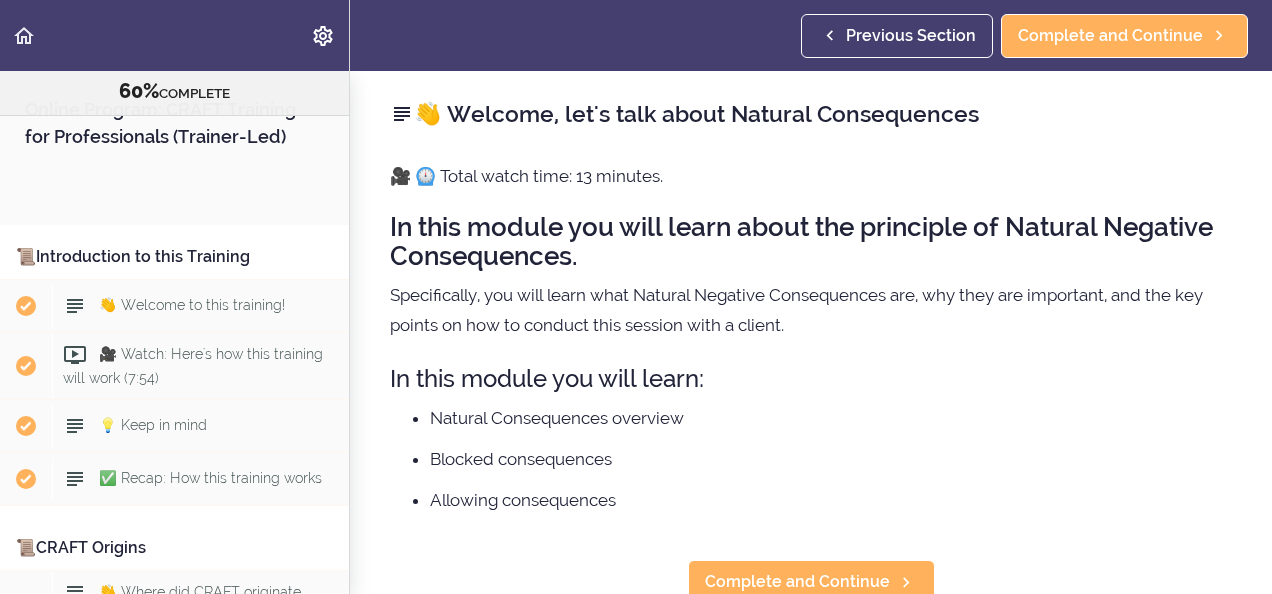 scroll, scrollTop: 0, scrollLeft: 0, axis: both 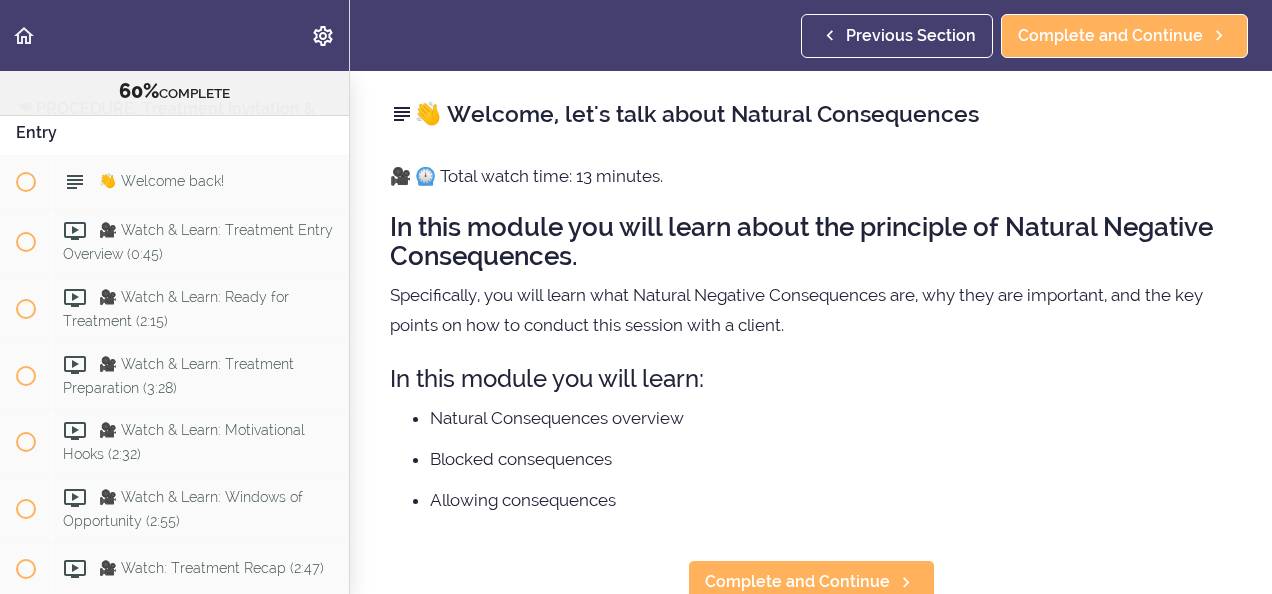 click on "Natural Consequences overview Blocked consequences Allowing consequences" at bounding box center (811, 459) 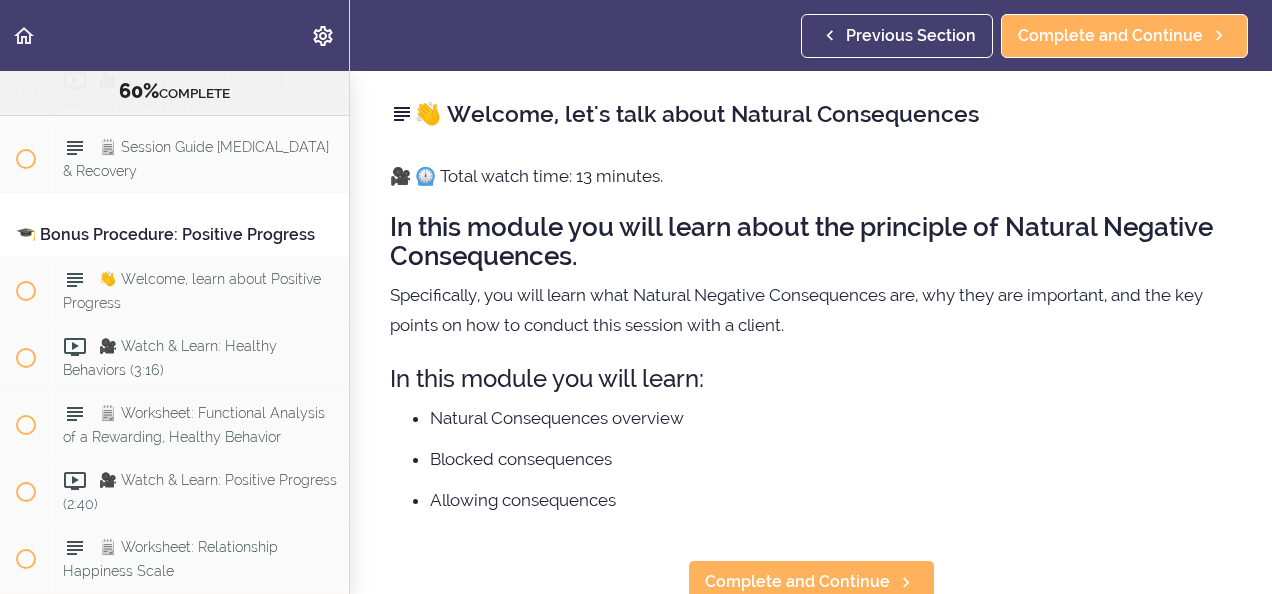 scroll, scrollTop: 11950, scrollLeft: 0, axis: vertical 